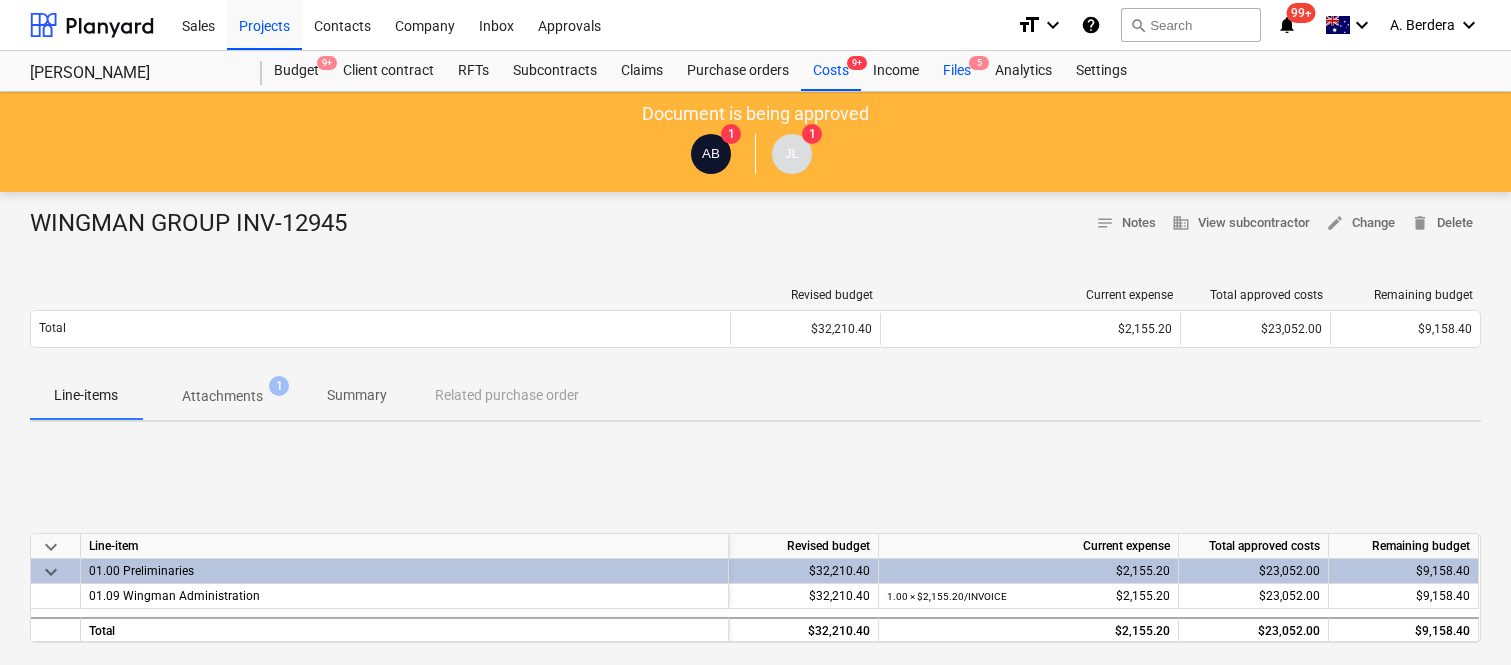 scroll, scrollTop: 0, scrollLeft: 0, axis: both 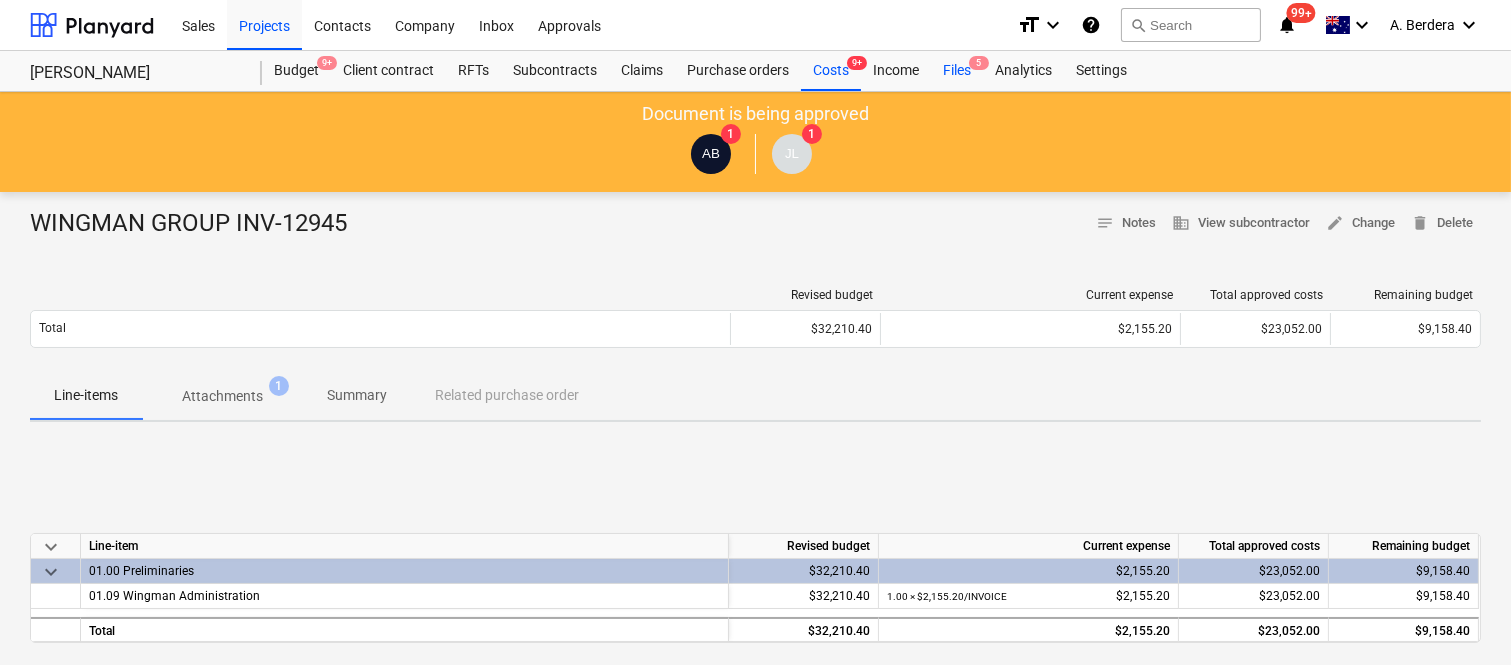 click on "Files 5" at bounding box center [957, 71] 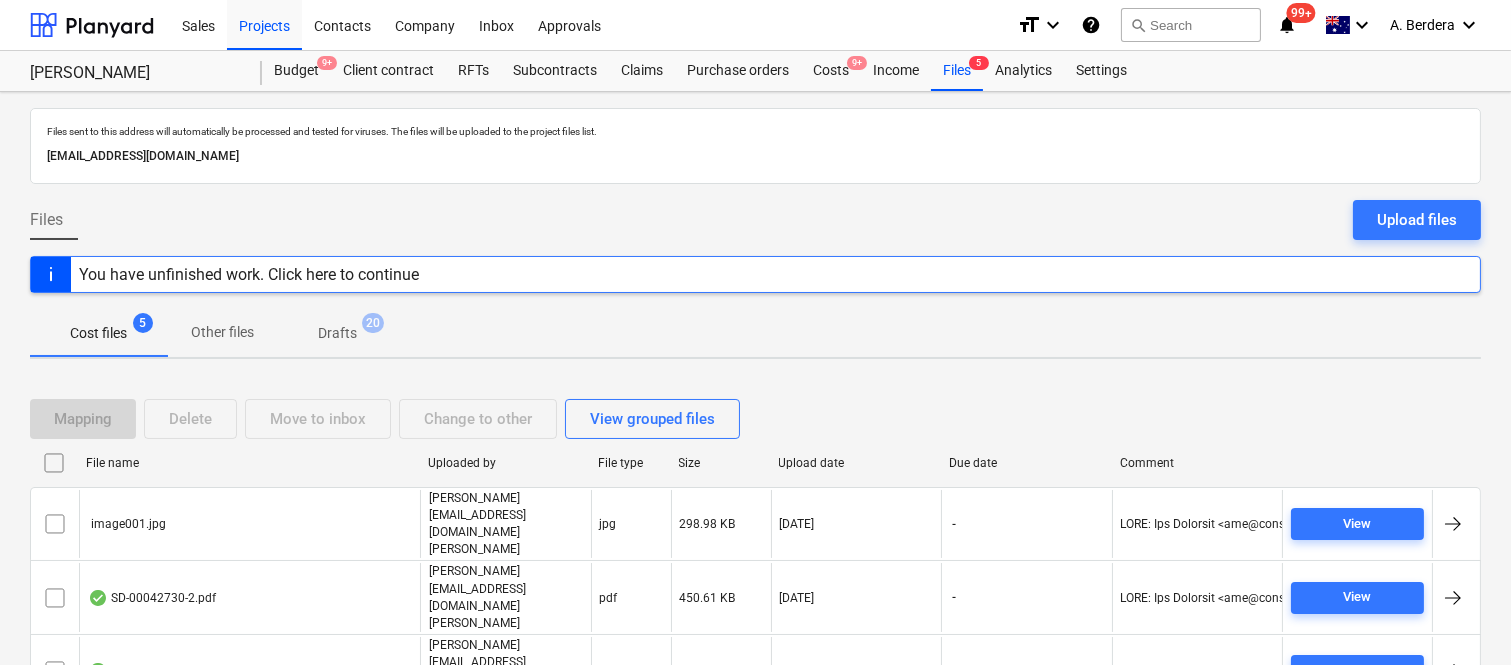 scroll, scrollTop: 80, scrollLeft: 0, axis: vertical 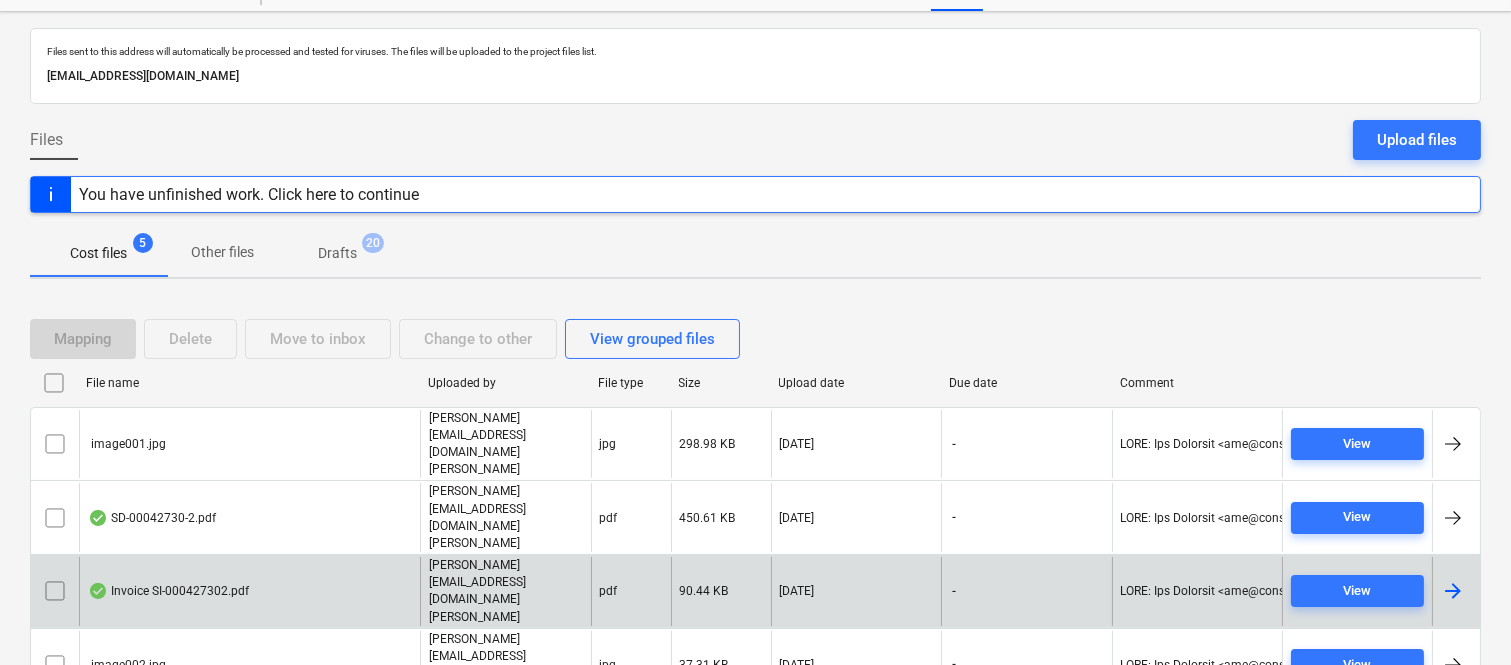 click on "Invoice SI-000427302.pdf" at bounding box center [249, 591] 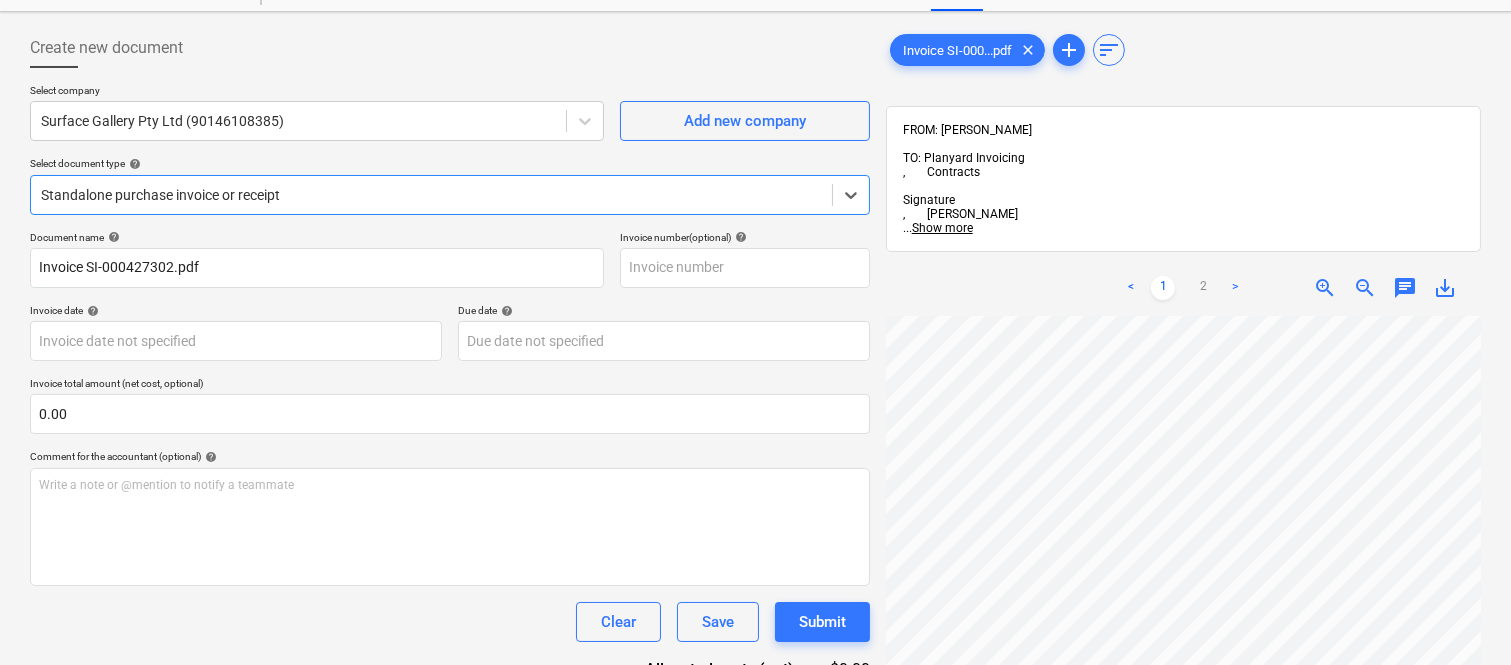 click on "Standalone purchase invoice or receipt" at bounding box center [431, 195] 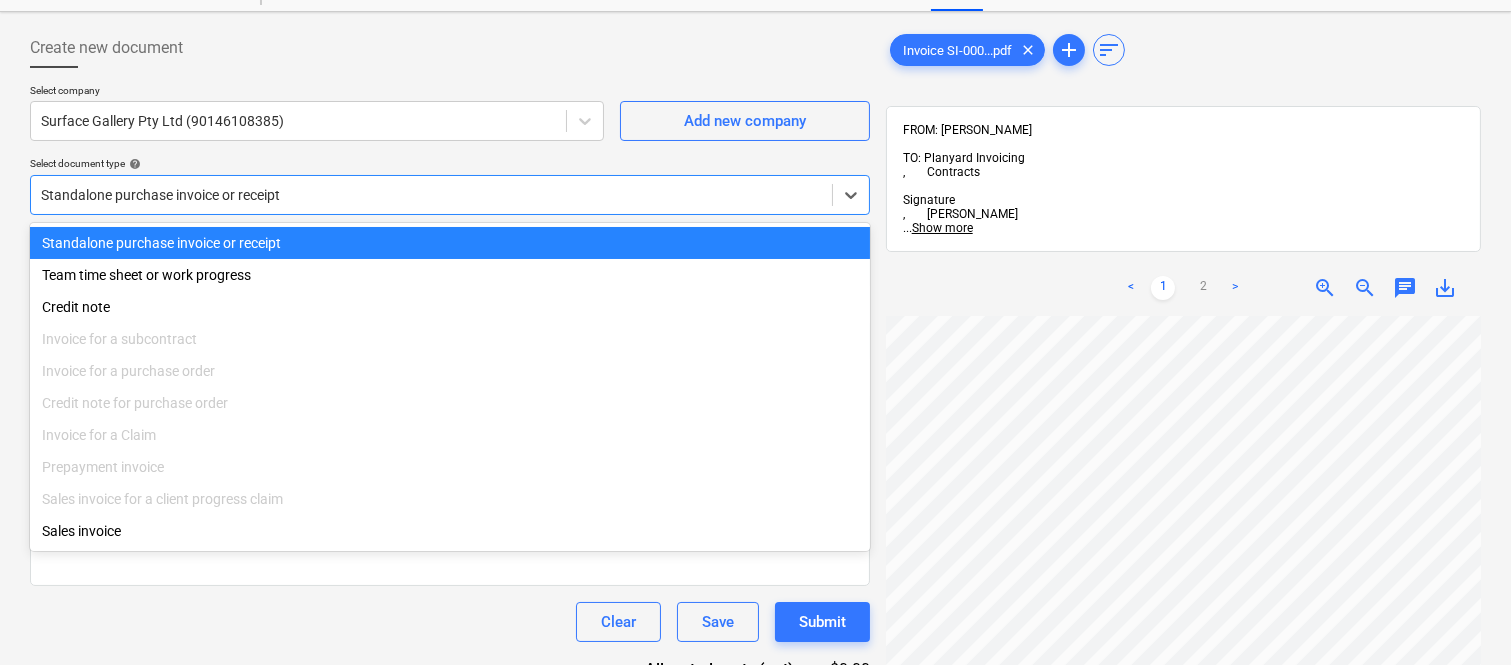 click on "Standalone purchase invoice or receipt" at bounding box center (450, 243) 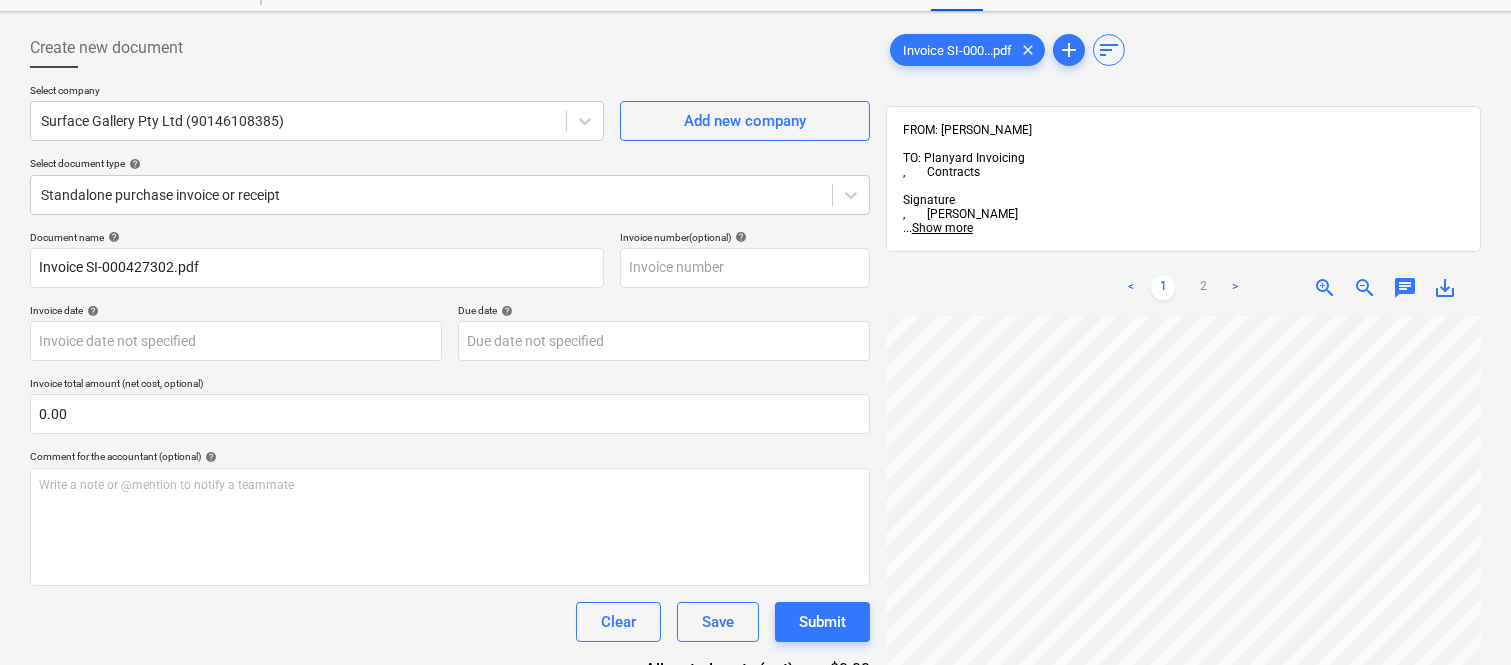 scroll, scrollTop: 0, scrollLeft: 158, axis: horizontal 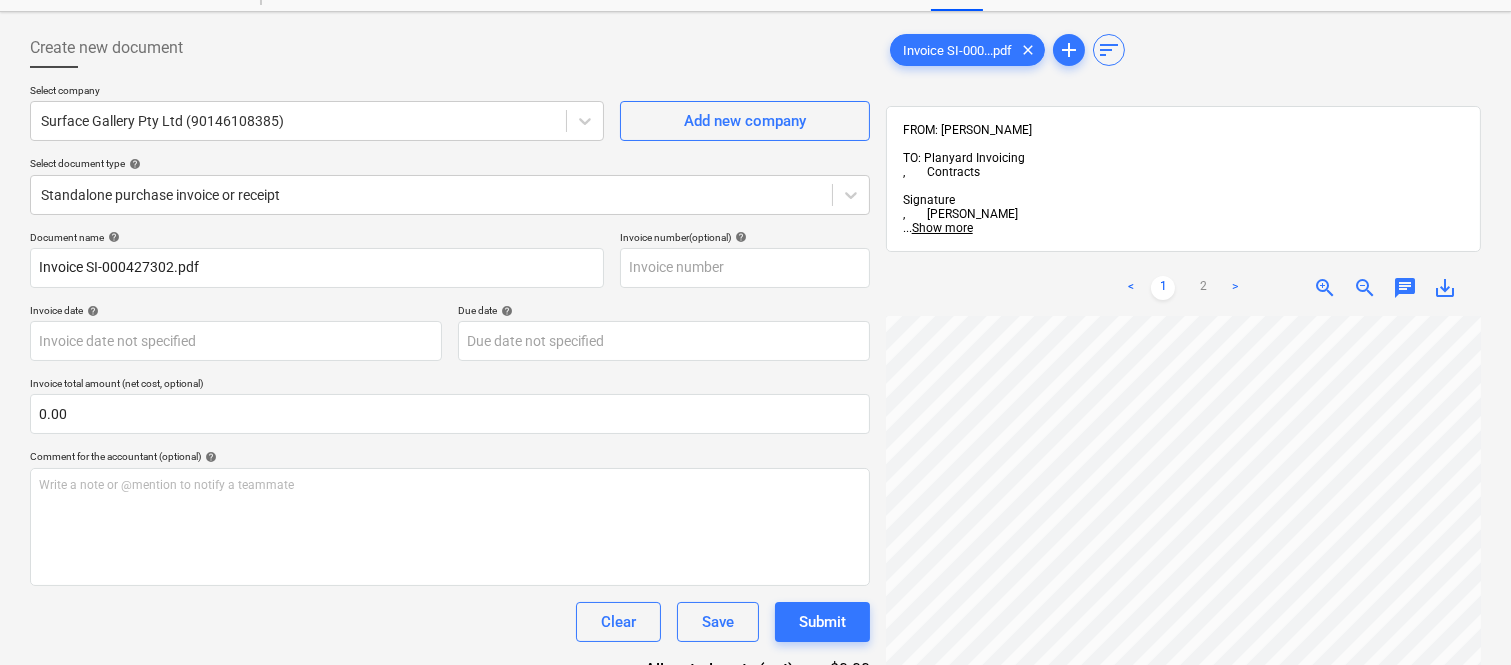 click on "zoom_out" at bounding box center (1365, 288) 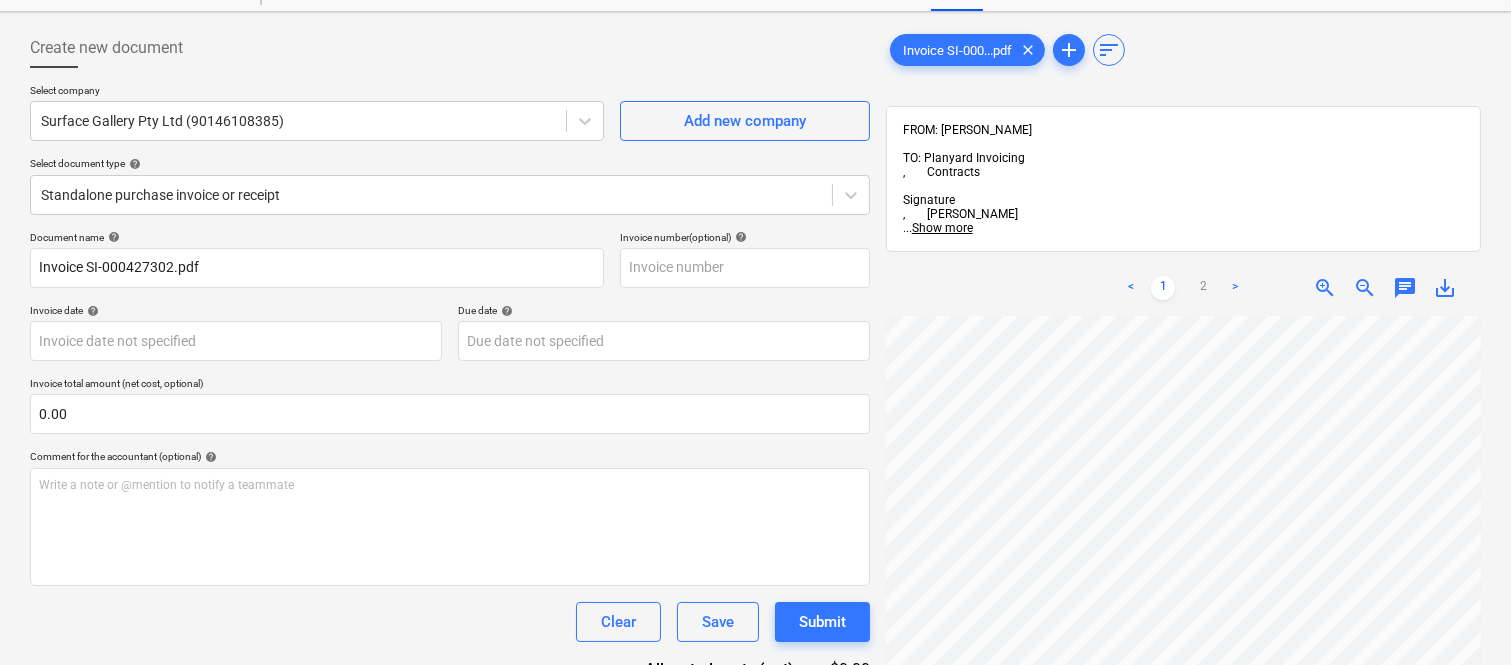 scroll, scrollTop: 0, scrollLeft: 10, axis: horizontal 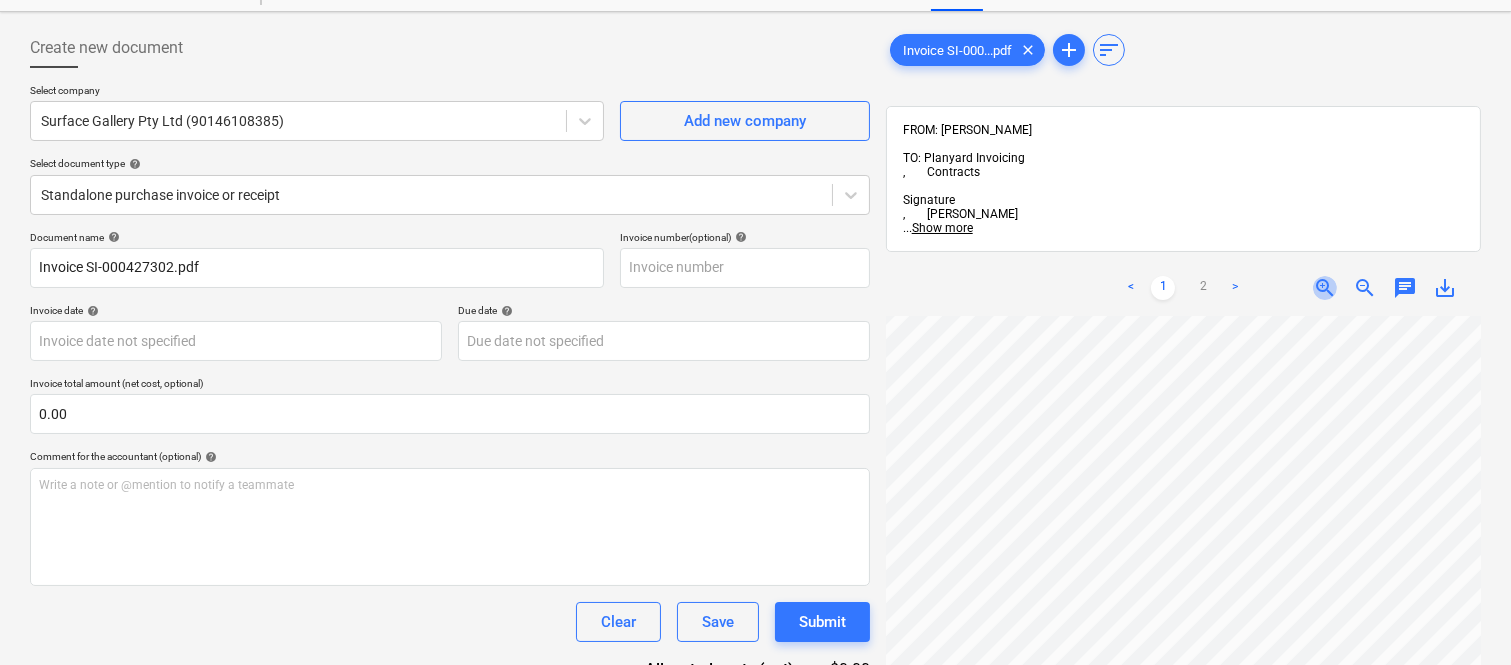 click on "zoom_in" at bounding box center [1325, 288] 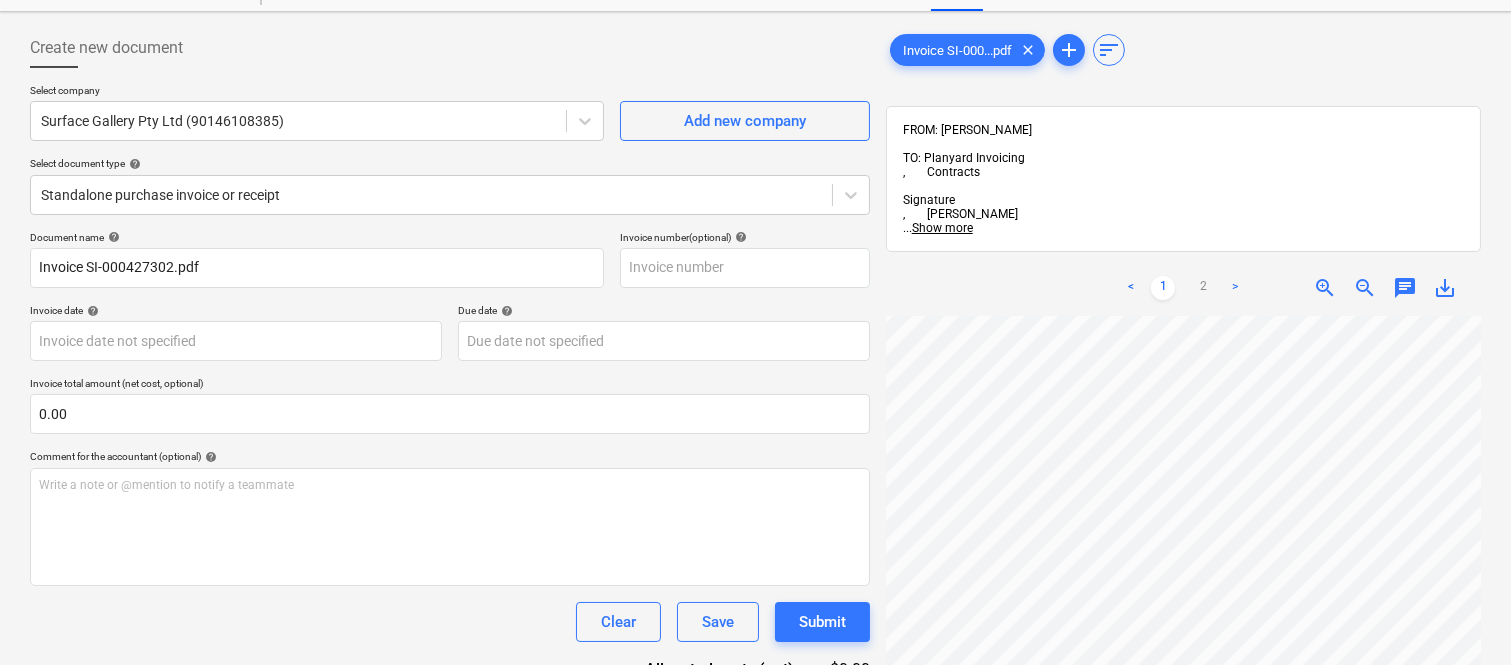 scroll, scrollTop: 186, scrollLeft: 354, axis: both 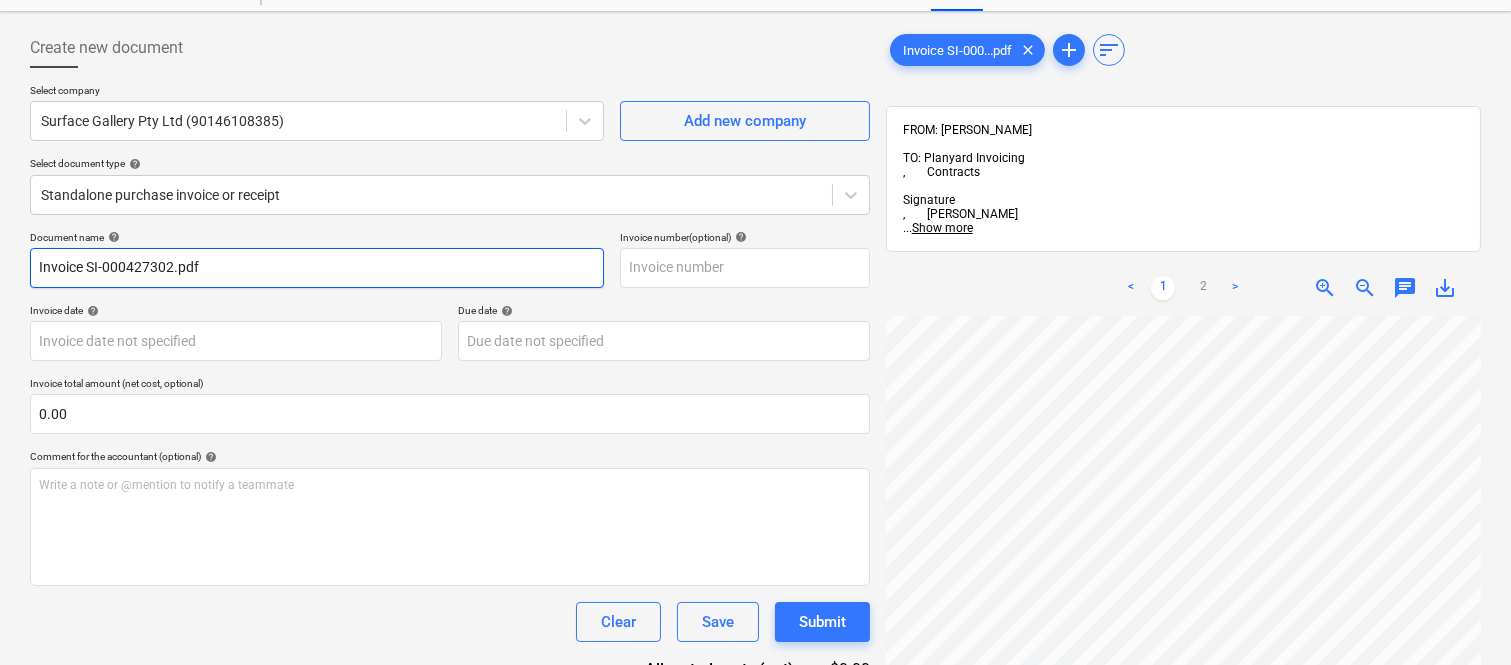 click on "Invoice SI-000427302.pdf" at bounding box center [317, 268] 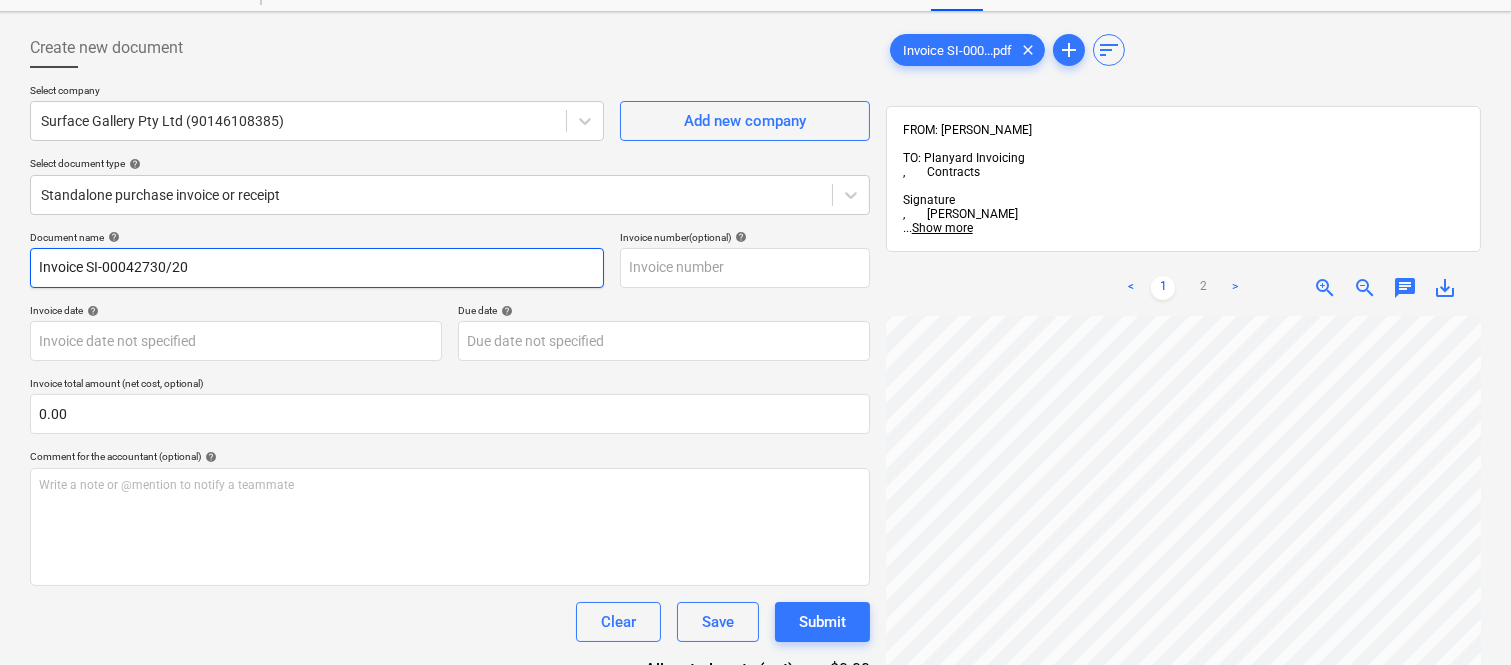 drag, startPoint x: 85, startPoint y: 263, endPoint x: 222, endPoint y: 277, distance: 137.71347 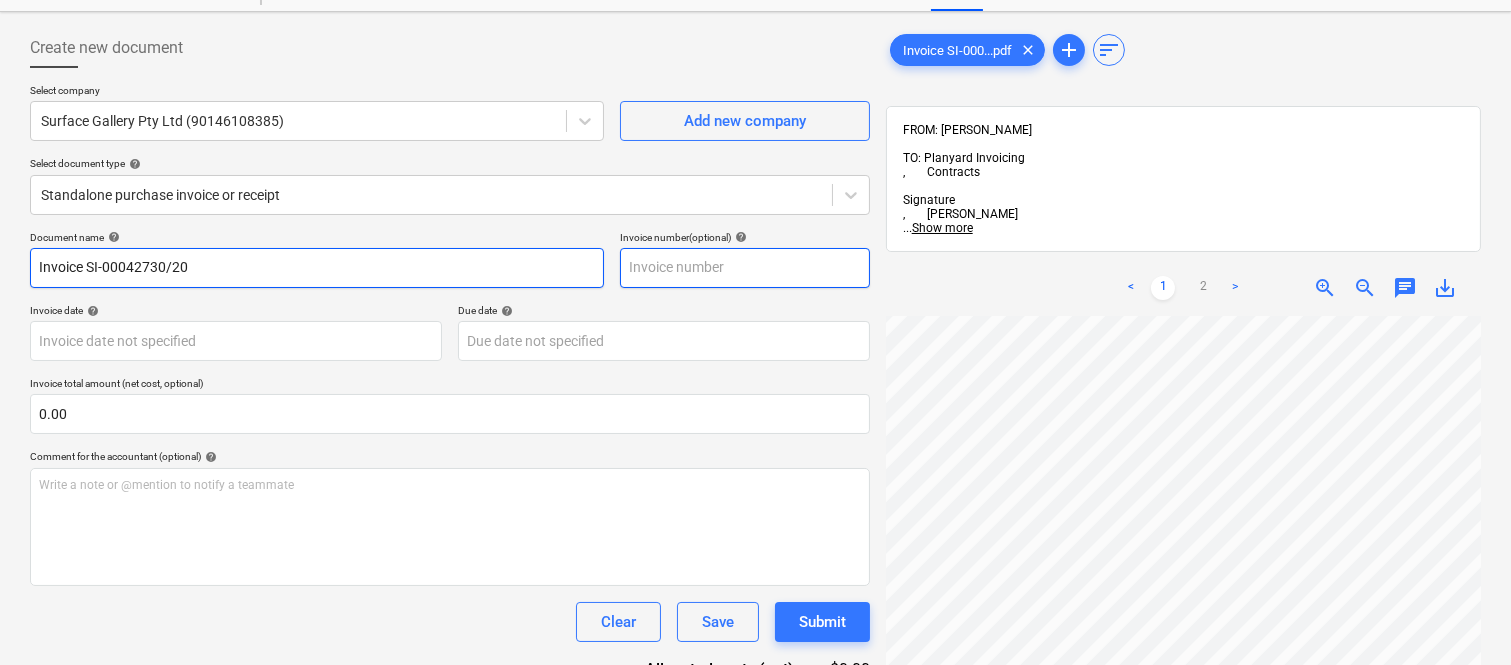 type on "Invoice SI-00042730/20" 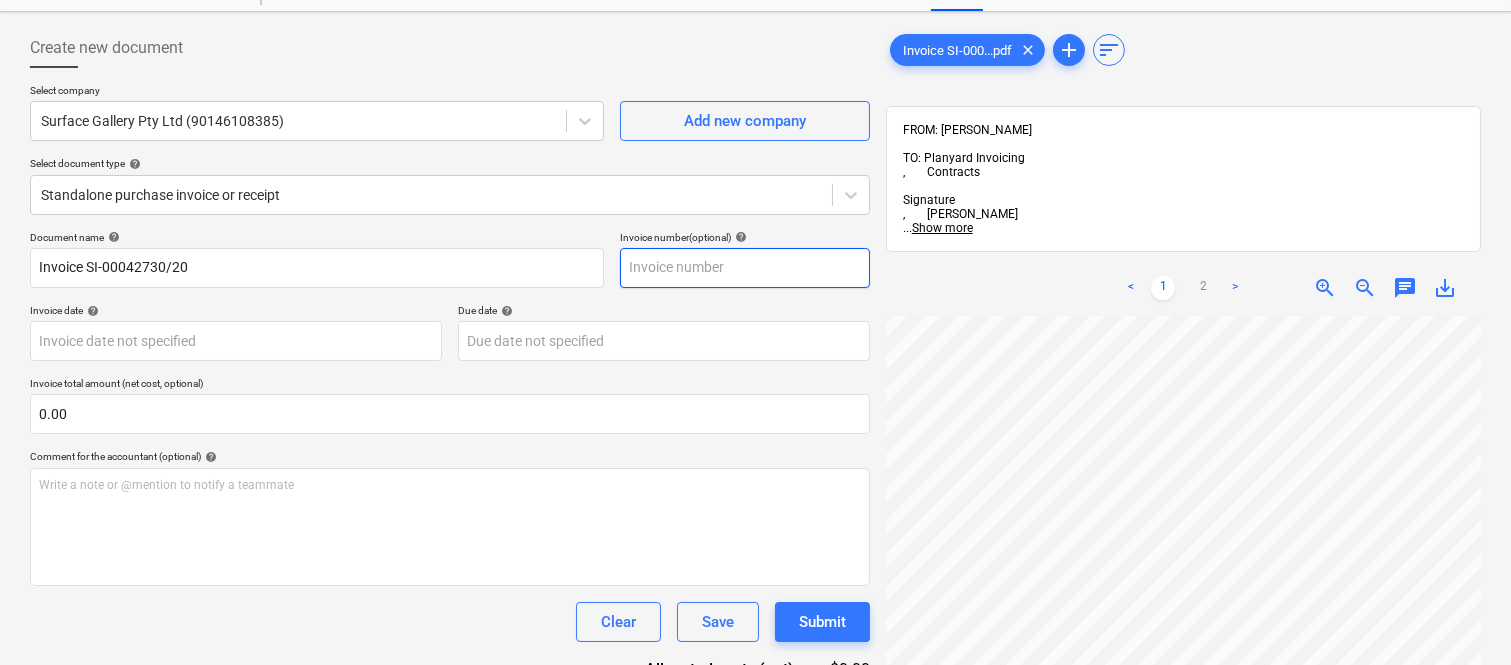 click at bounding box center (745, 268) 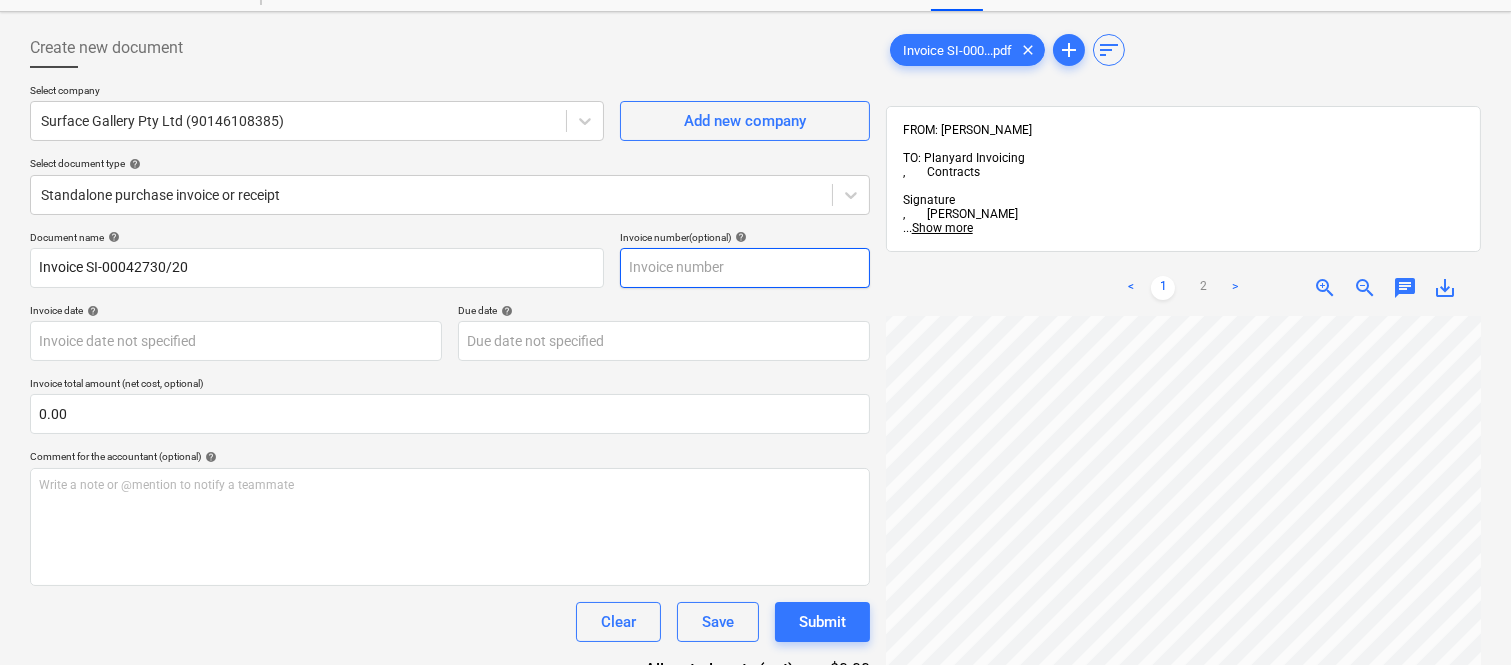 paste on "SI-00042730/20" 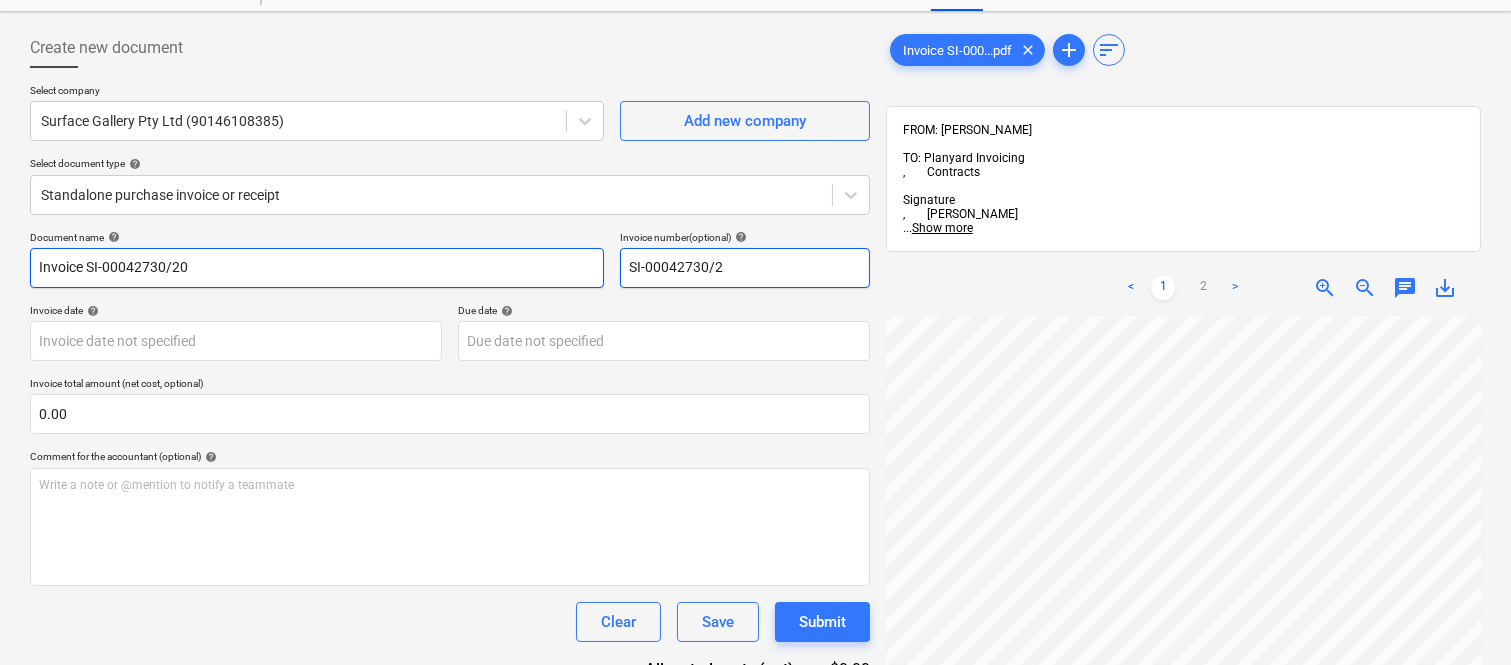 type on "SI-00042730/2" 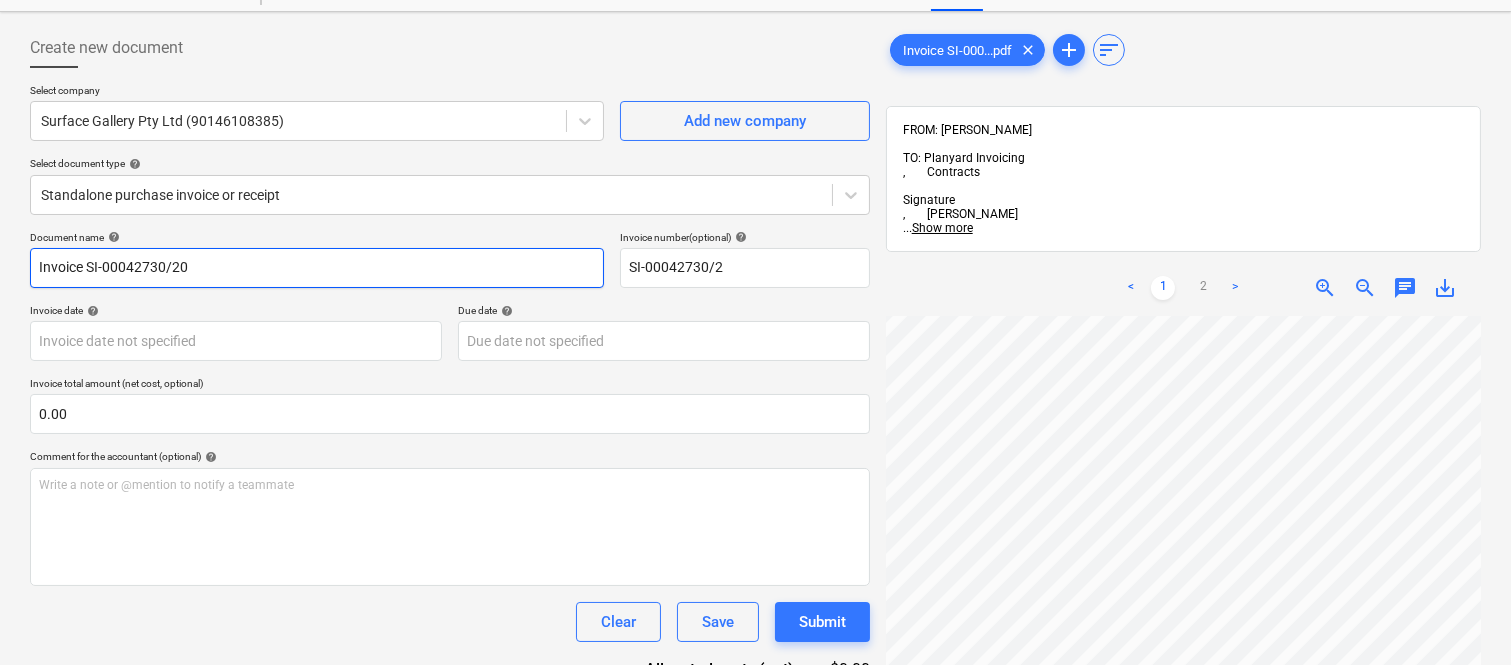 click on "Invoice SI-00042730/20" at bounding box center [317, 268] 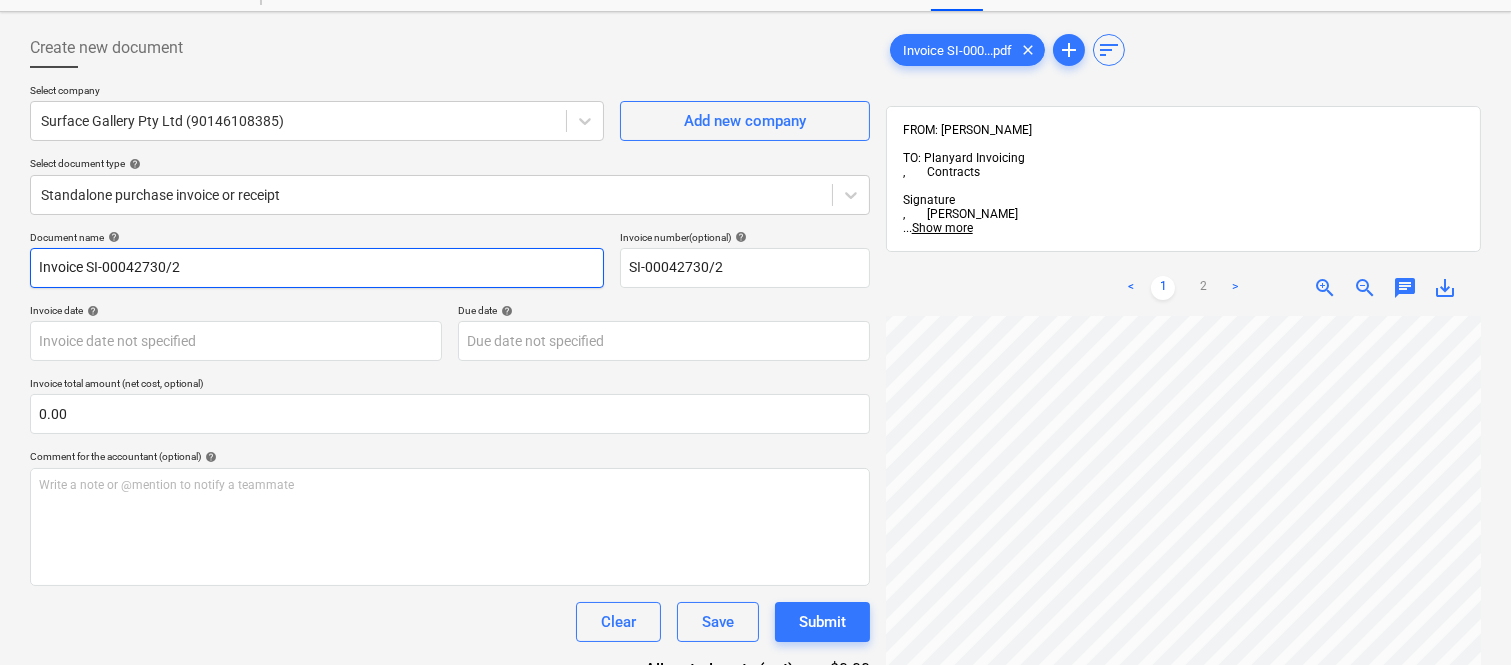 click on "Invoice SI-00042730/2" at bounding box center [317, 268] 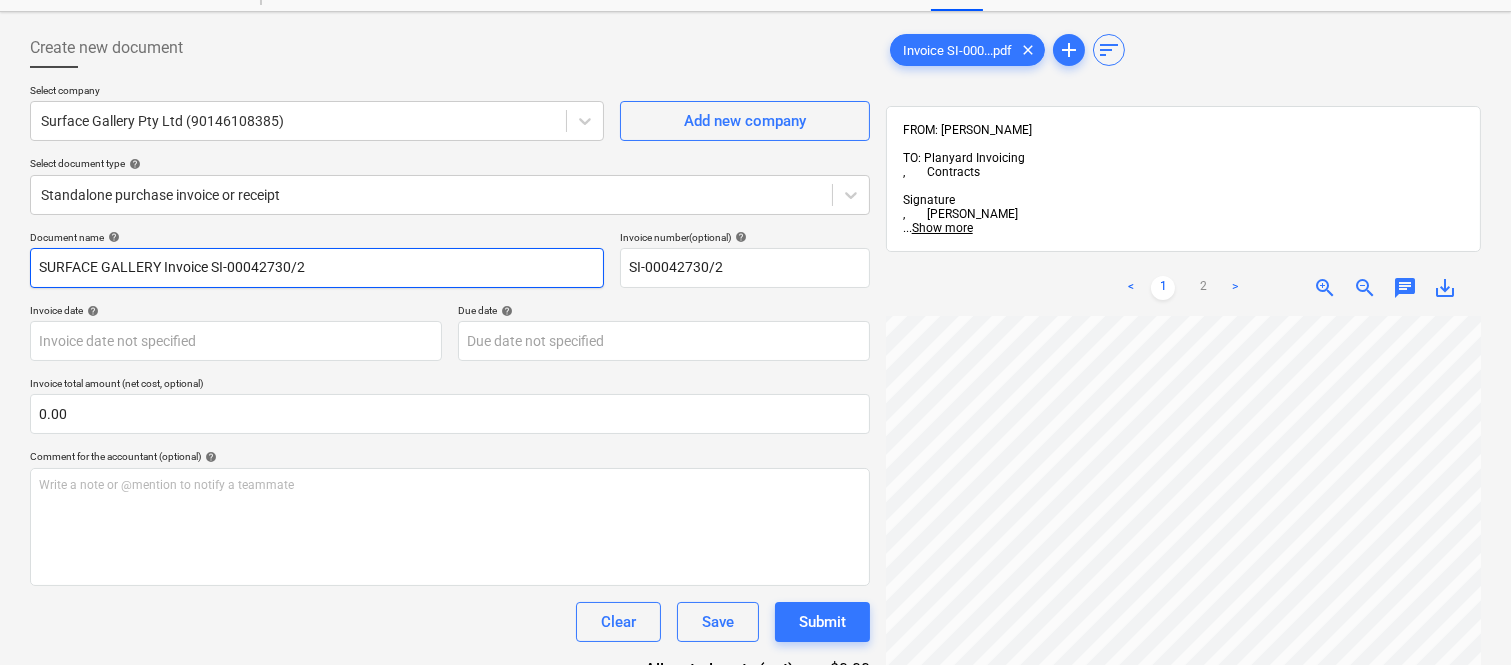 type on "SURFACE GALLERY Invoice SI-00042730/2" 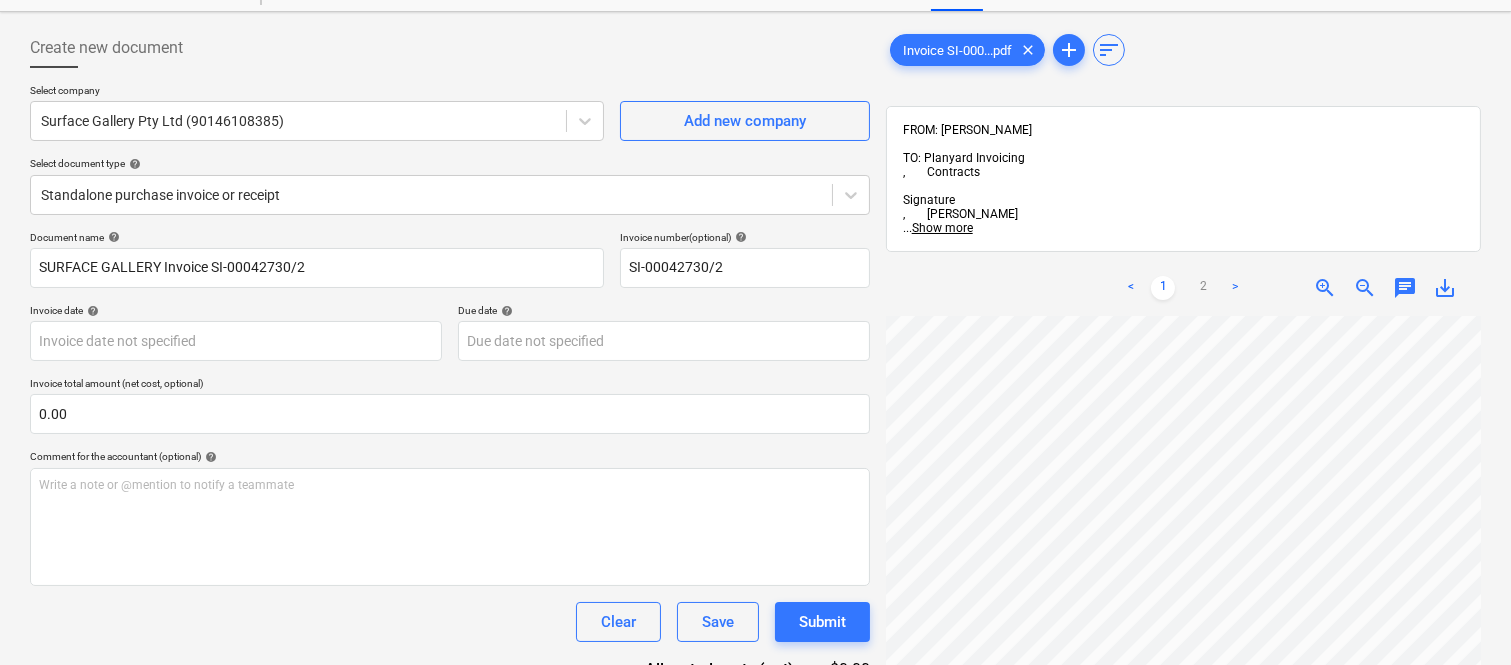 scroll, scrollTop: 765, scrollLeft: 227, axis: both 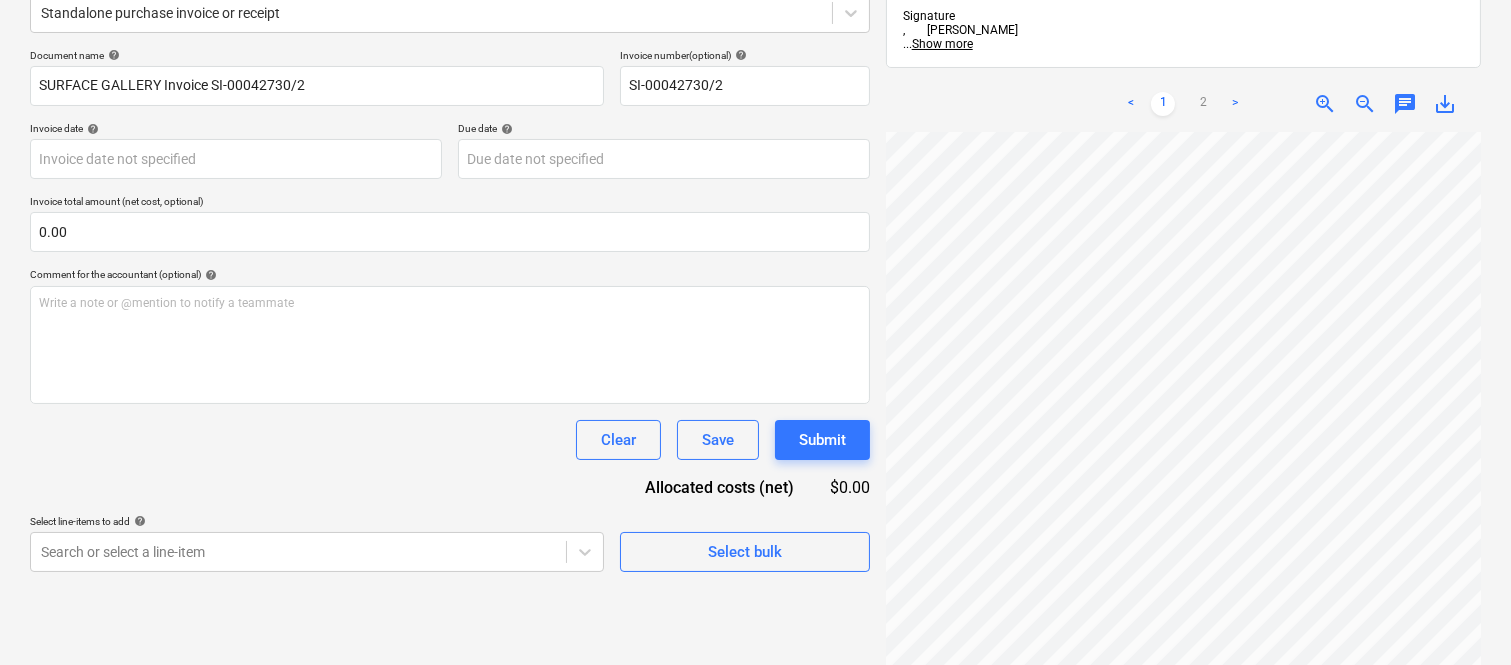 click on "Sales Projects Contacts Company Inbox Approvals format_size keyboard_arrow_down help search Search notifications 99+ keyboard_arrow_down A. Berdera keyboard_arrow_down Della Rosa Budget 9+ Client contract RFTs Subcontracts Claims Purchase orders Costs 9+ Income Files 5 Analytics Settings Create new document Select company Surface Gallery Pty Ltd (90146108385)  Add new company Select document type help Standalone purchase invoice or receipt Document name help SURFACE GALLERY Invoice SI-00042730/2 Invoice number  (optional) help SI-00042730/2 Invoice date help Press the down arrow key to interact with the calendar and
select a date. Press the question mark key to get the keyboard shortcuts for changing dates. Due date help Press the down arrow key to interact with the calendar and
select a date. Press the question mark key to get the keyboard shortcuts for changing dates. Invoice total amount (net cost, optional) 0.00 Comment for the accountant (optional) help ﻿ Clear Save Submit $0.00 help add" at bounding box center (755, 70) 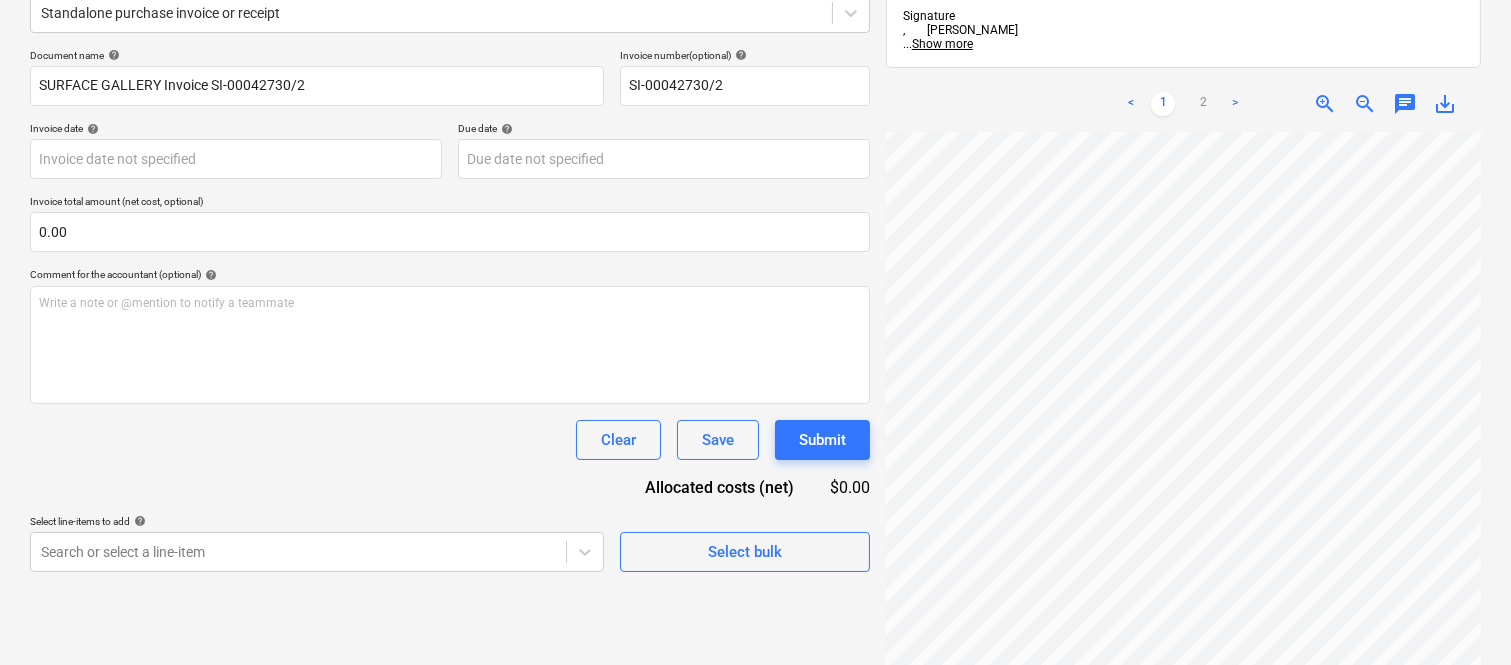 scroll, scrollTop: 58, scrollLeft: 336, axis: both 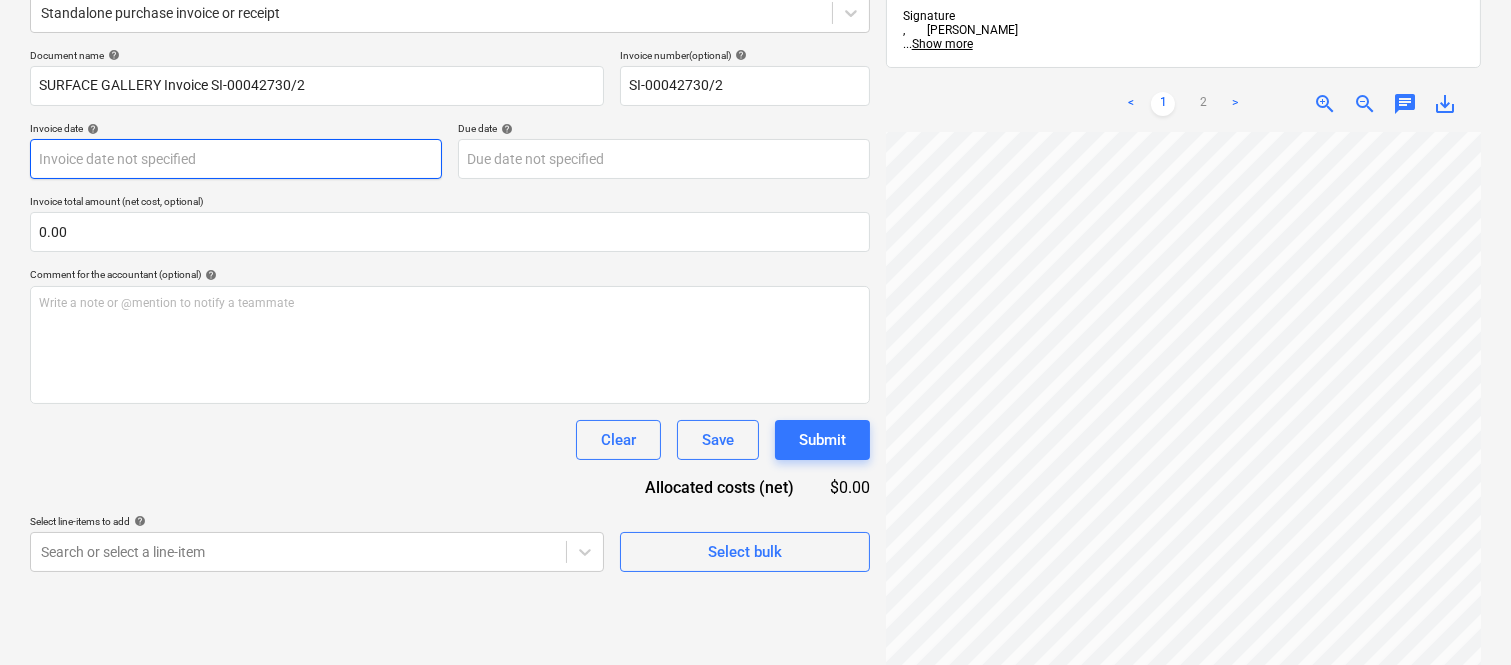 click on "Sales Projects Contacts Company Inbox Approvals format_size keyboard_arrow_down help search Search notifications 99+ keyboard_arrow_down A. Berdera keyboard_arrow_down Della Rosa Budget 9+ Client contract RFTs Subcontracts Claims Purchase orders Costs 9+ Income Files 5 Analytics Settings Create new document Select company Surface Gallery Pty Ltd (90146108385)  Add new company Select document type help Standalone purchase invoice or receipt Document name help SURFACE GALLERY Invoice SI-00042730/2 Invoice number  (optional) help SI-00042730/2 Invoice date help Press the down arrow key to interact with the calendar and
select a date. Press the question mark key to get the keyboard shortcuts for changing dates. Due date help Press the down arrow key to interact with the calendar and
select a date. Press the question mark key to get the keyboard shortcuts for changing dates. Invoice total amount (net cost, optional) 0.00 Comment for the accountant (optional) help ﻿ Clear Save Submit $0.00 help clear <" at bounding box center [755, 70] 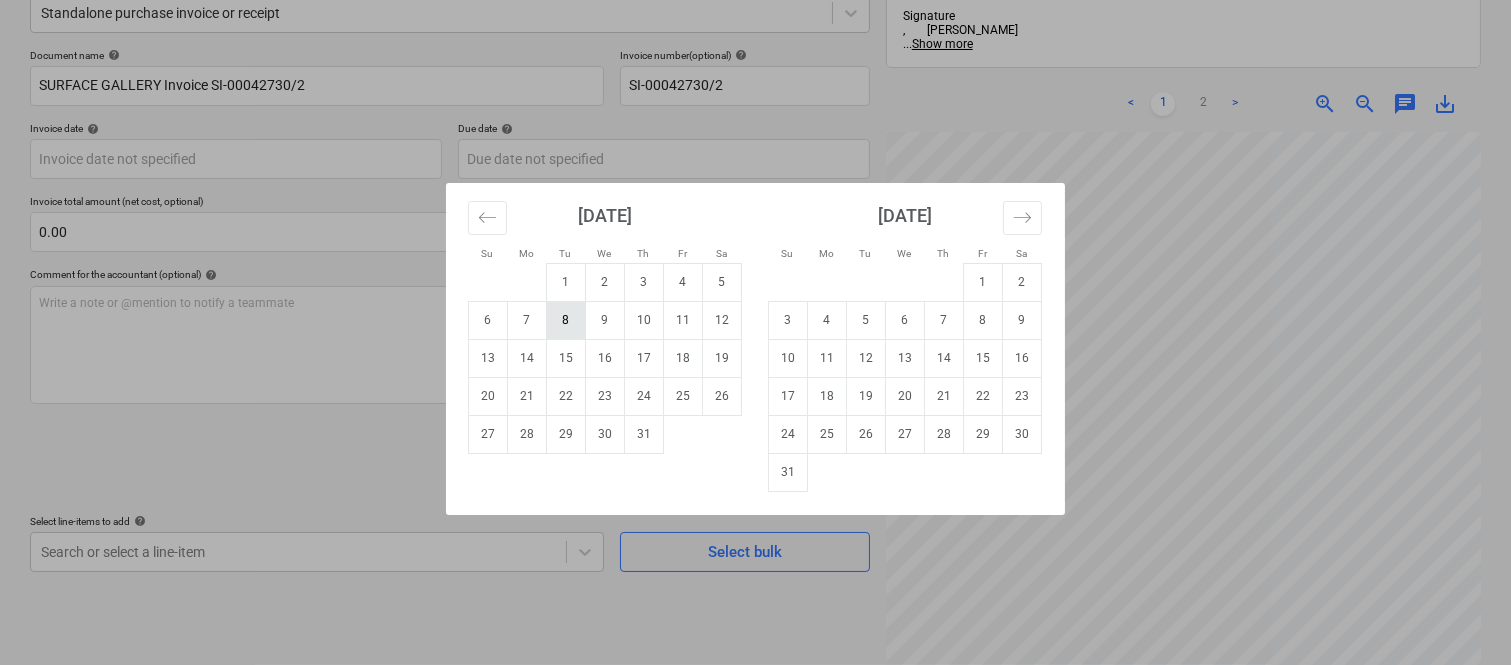 click on "8" at bounding box center [566, 320] 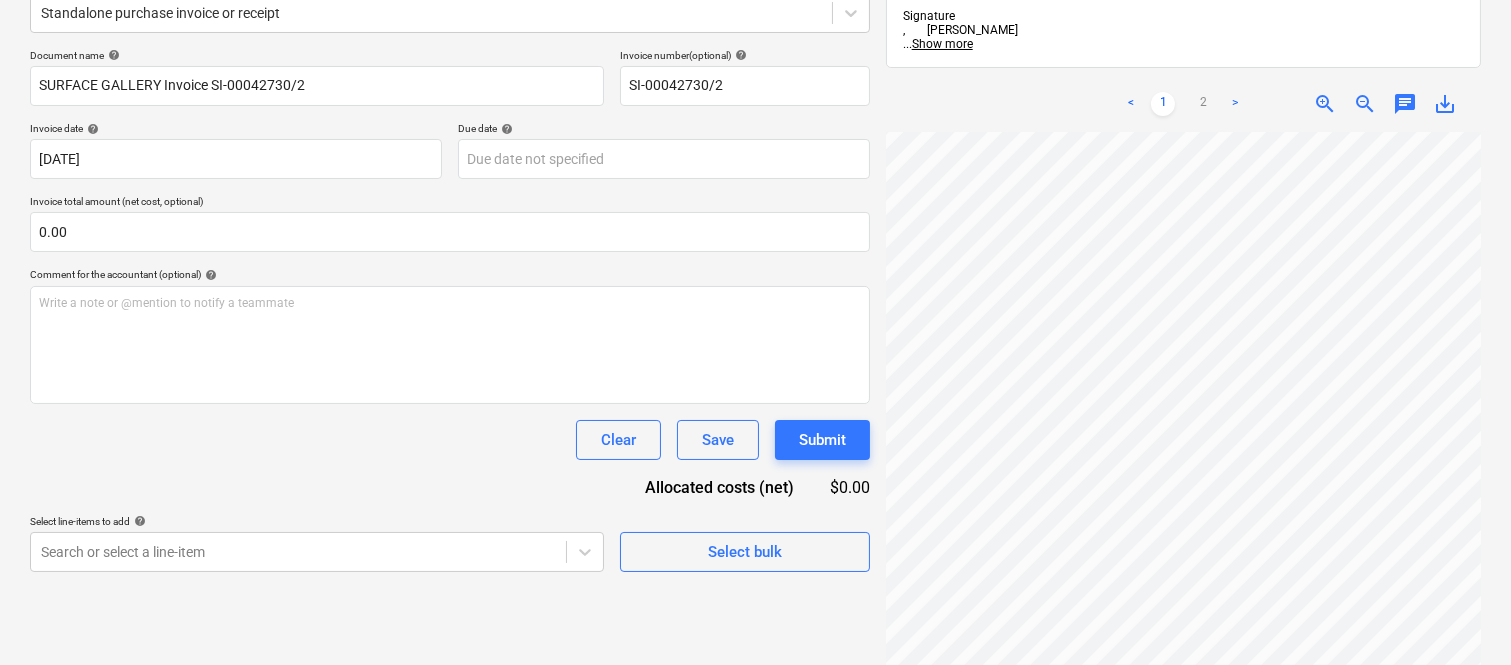 scroll, scrollTop: 806, scrollLeft: 0, axis: vertical 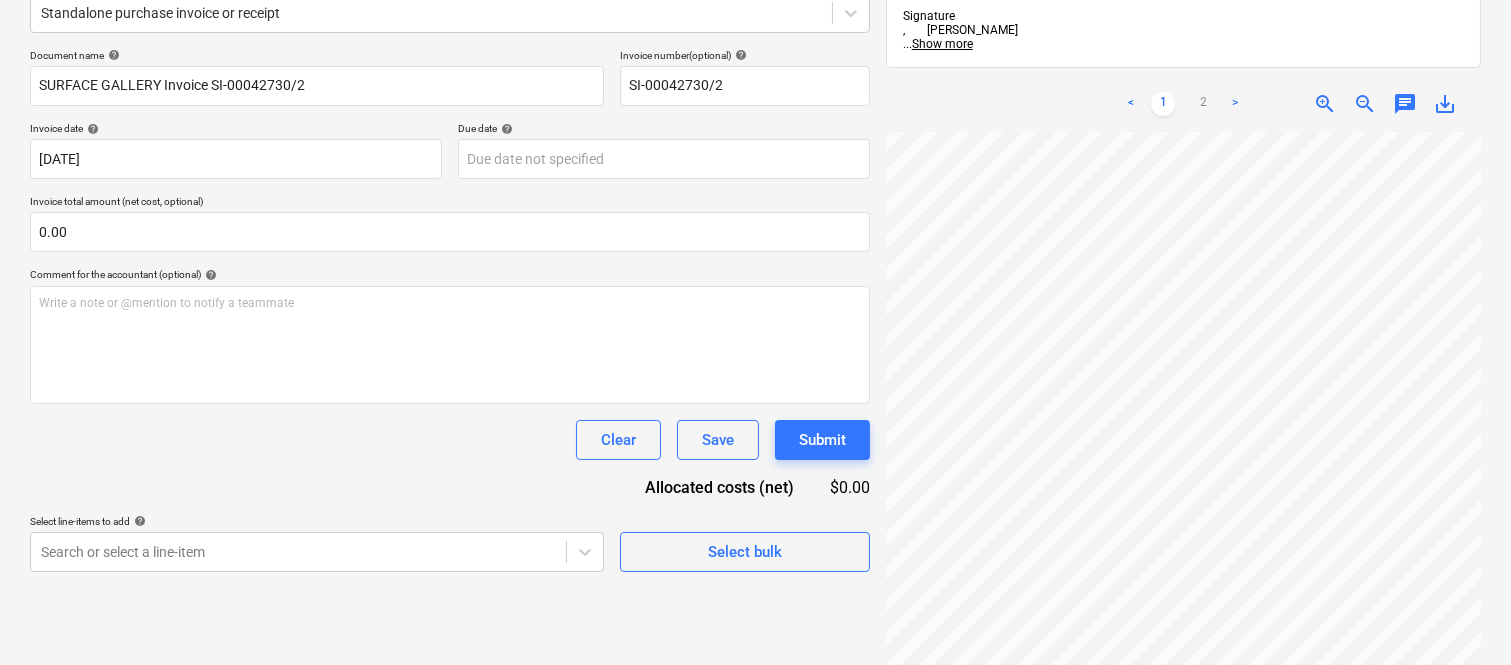 click on "Sales Projects Contacts Company Inbox Approvals format_size keyboard_arrow_down help search Search notifications 99+ keyboard_arrow_down A. Berdera keyboard_arrow_down Della Rosa Budget 9+ Client contract RFTs Subcontracts Claims Purchase orders Costs 9+ Income Files 5 Analytics Settings Create new document Select company Surface Gallery Pty Ltd (90146108385)  Add new company Select document type help Standalone purchase invoice or receipt Document name help SURFACE GALLERY Invoice SI-00042730/2 Invoice number  (optional) help SI-00042730/2 Invoice date help 08 Jul 2025 08.07.2025 Press the down arrow key to interact with the calendar and
select a date. Press the question mark key to get the keyboard shortcuts for changing dates. Due date help Press the down arrow key to interact with the calendar and
select a date. Press the question mark key to get the keyboard shortcuts for changing dates. Invoice total amount (net cost, optional) 0.00 Comment for the accountant (optional) help ﻿ Clear add" at bounding box center [755, 70] 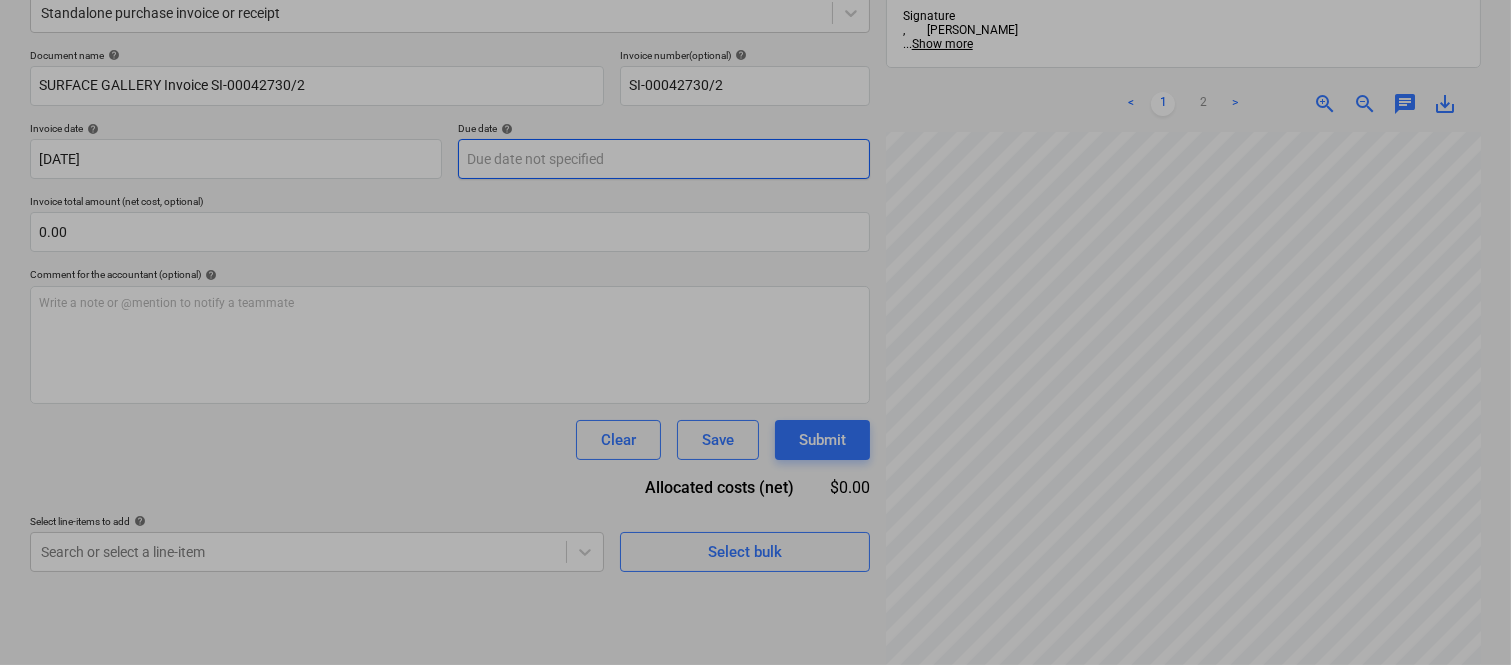 click on "Sales Projects Contacts Company Inbox Approvals format_size keyboard_arrow_down help search Search notifications 99+ keyboard_arrow_down A. Berdera keyboard_arrow_down Della Rosa Budget 9+ Client contract RFTs Subcontracts Claims Purchase orders Costs 9+ Income Files 5 Analytics Settings Create new document Select company Surface Gallery Pty Ltd (90146108385)  Add new company Select document type help Standalone purchase invoice or receipt Document name help SURFACE GALLERY Invoice SI-00042730/2 Invoice number  (optional) help SI-00042730/2 Invoice date help 08 Jul 2025 08.07.2025 Press the down arrow key to interact with the calendar and
select a date. Press the question mark key to get the keyboard shortcuts for changing dates. Due date help Press the down arrow key to interact with the calendar and
select a date. Press the question mark key to get the keyboard shortcuts for changing dates. Invoice total amount (net cost, optional) 0.00 Comment for the accountant (optional) help ﻿ Clear Save add" at bounding box center (755, 70) 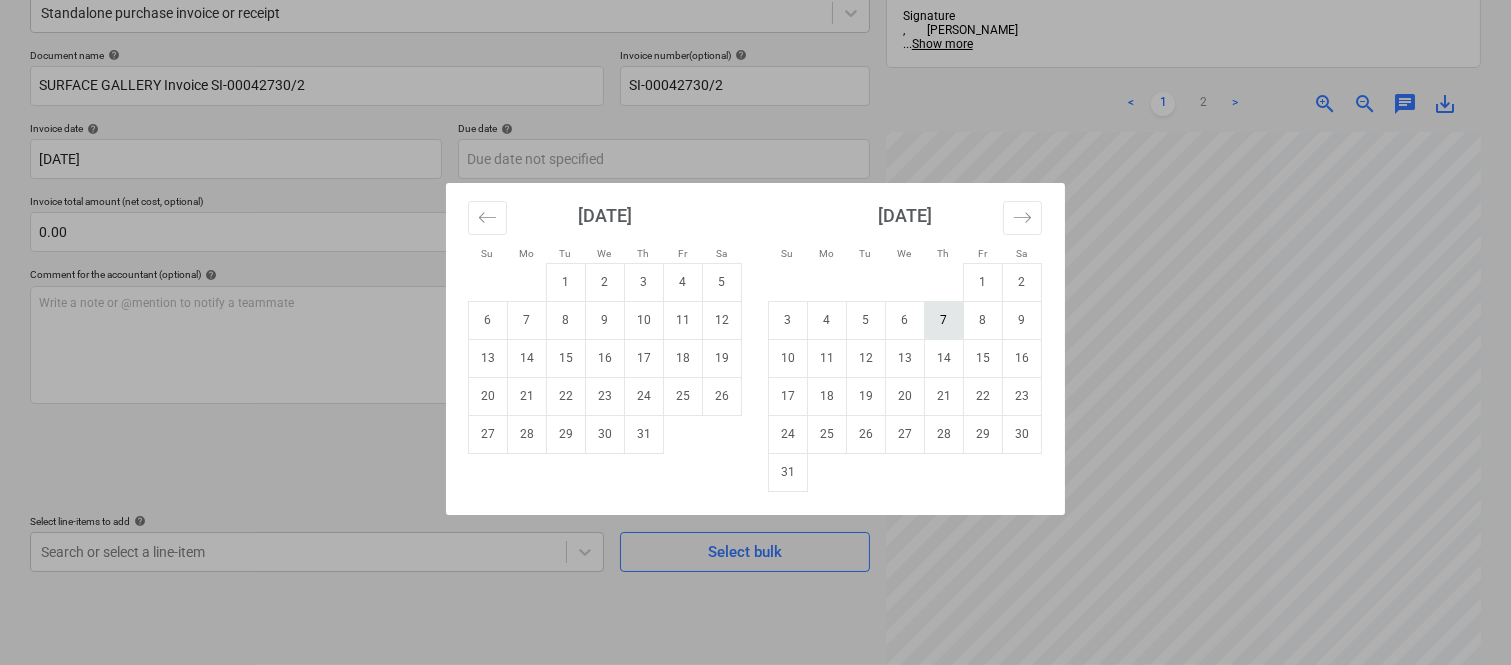 click on "7" at bounding box center [944, 320] 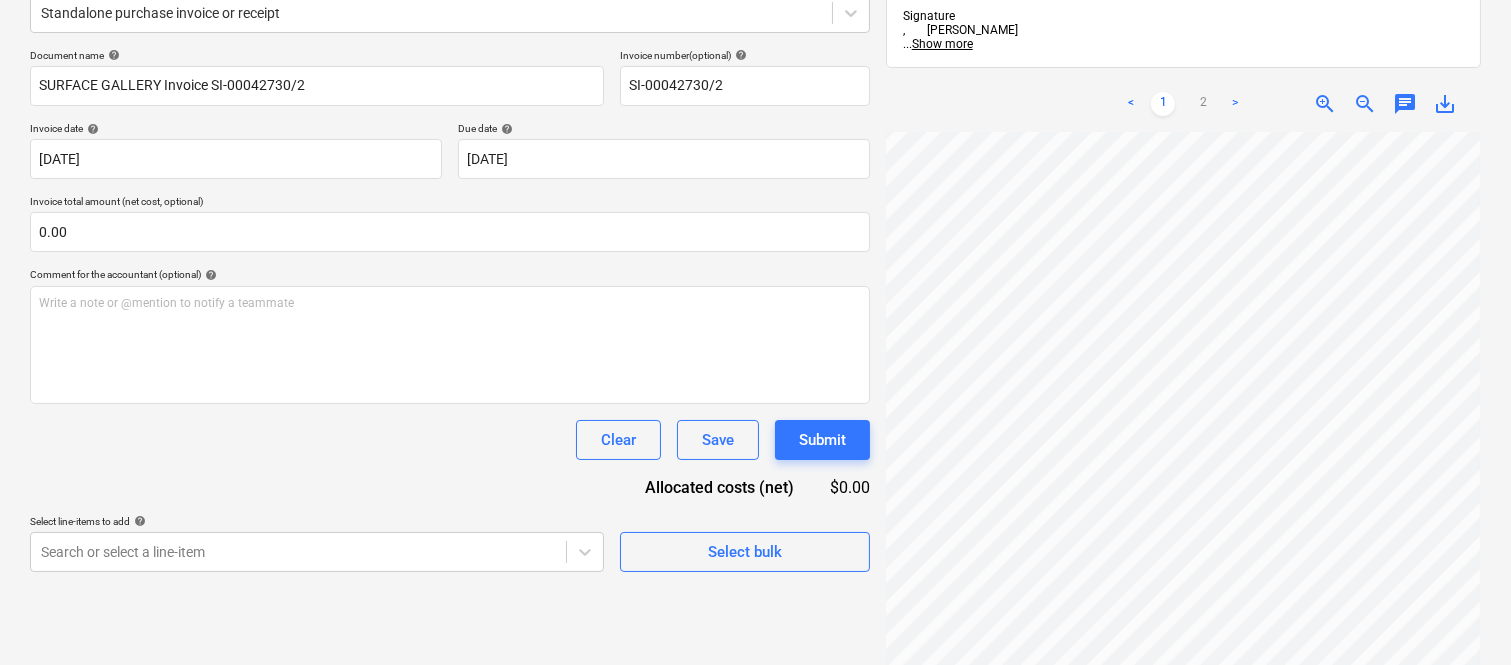scroll, scrollTop: 822, scrollLeft: 455, axis: both 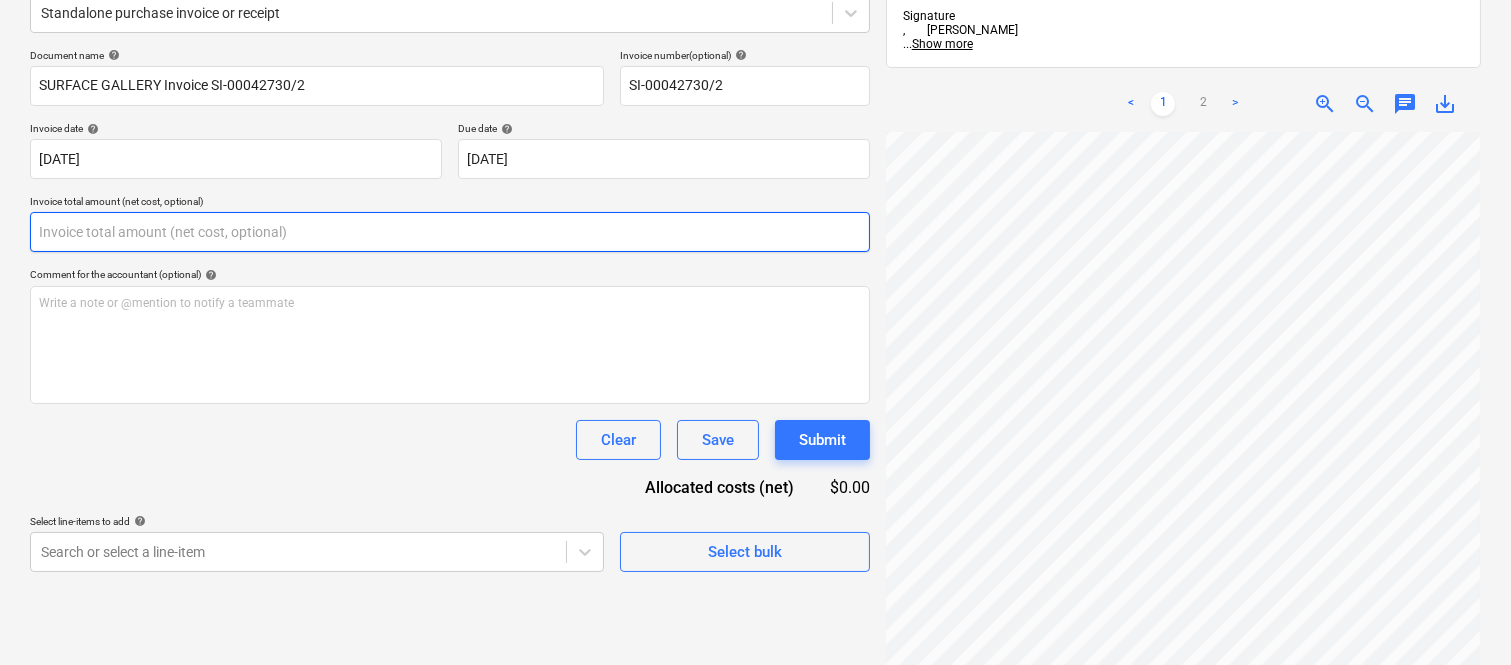click at bounding box center [450, 232] 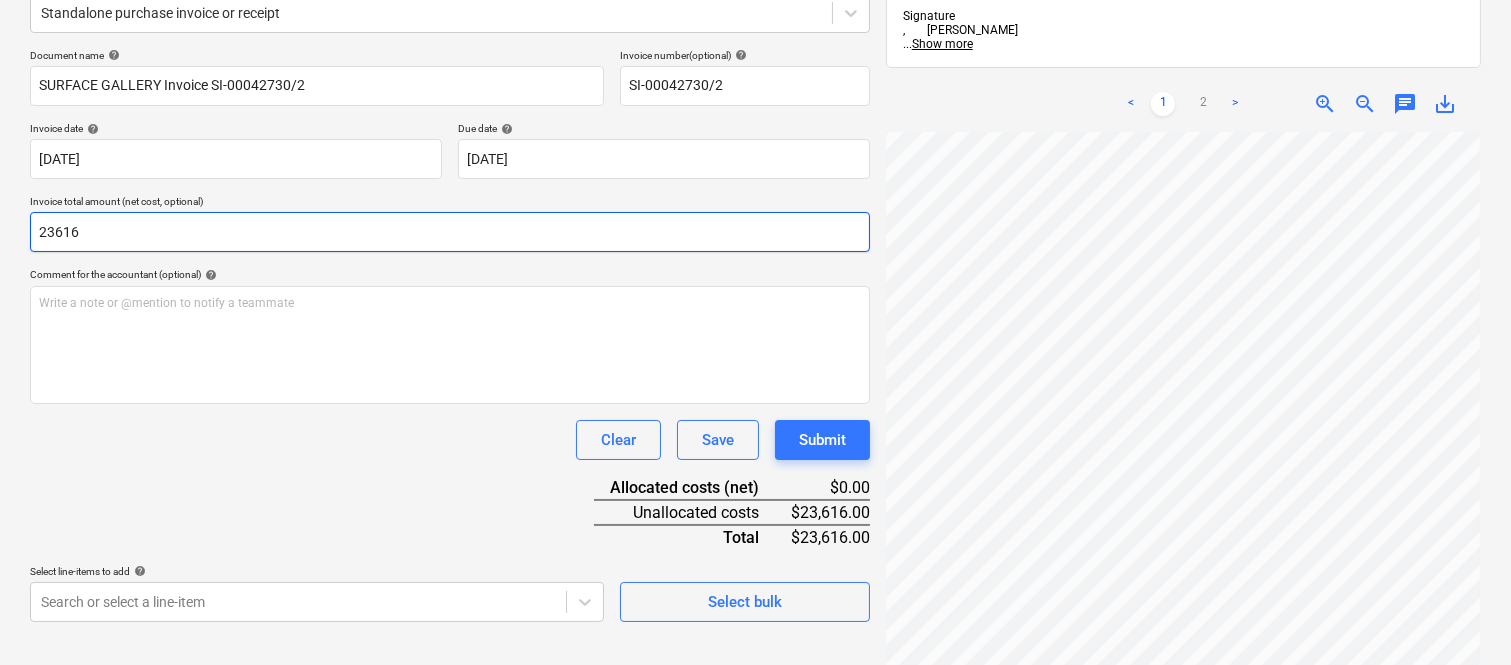 type on "23616" 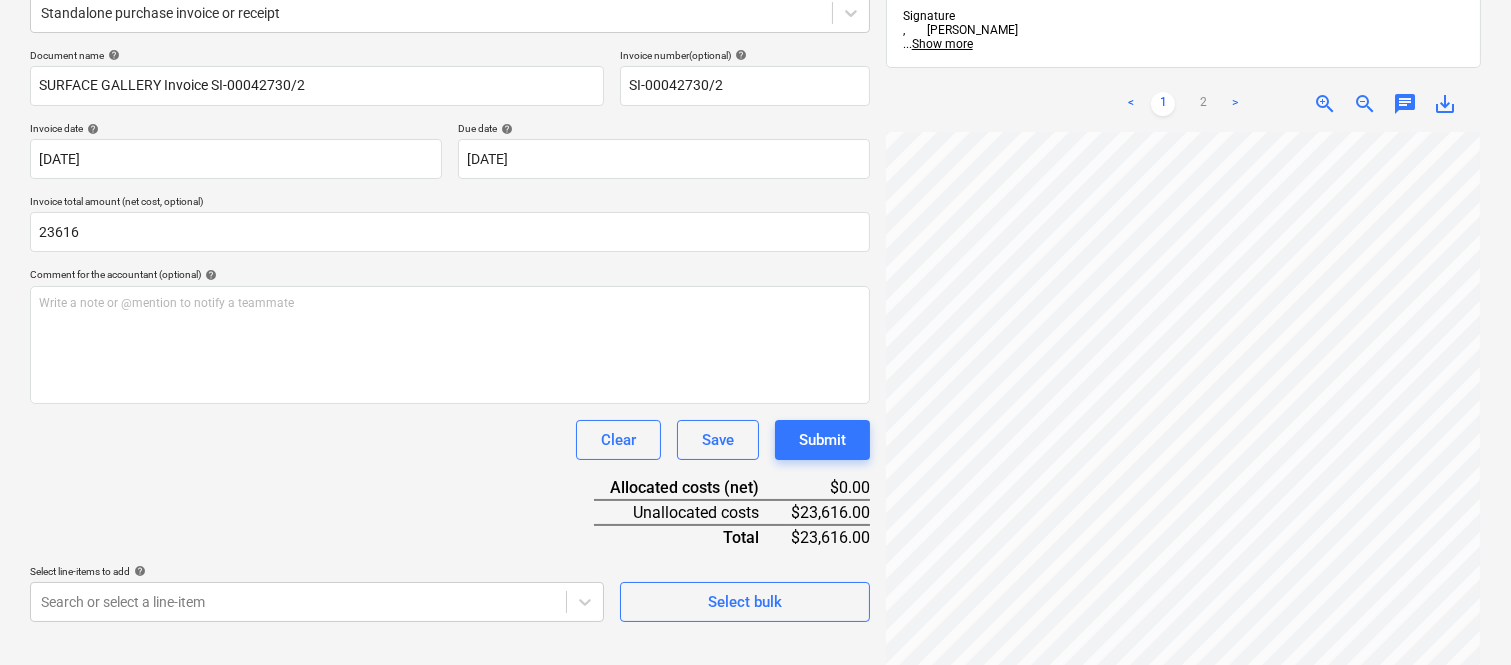 click on "Document name help SURFACE GALLERY Invoice SI-00042730/2 Invoice number  (optional) help SI-00042730/2 Invoice date help 08 Jul 2025 08.07.2025 Press the down arrow key to interact with the calendar and
select a date. Press the question mark key to get the keyboard shortcuts for changing dates. Due date help 07 Aug 2025 07.08.2025 Press the down arrow key to interact with the calendar and
select a date. Press the question mark key to get the keyboard shortcuts for changing dates. Invoice total amount (net cost, optional) 23616 Comment for the accountant (optional) help Write a note or @mention to notify a teammate ﻿ Clear Save Submit Allocated costs (net) $0.00 Unallocated costs $23,616.00 Total $23,616.00 Select line-items to add help Search or select a line-item Select bulk" at bounding box center [450, 335] 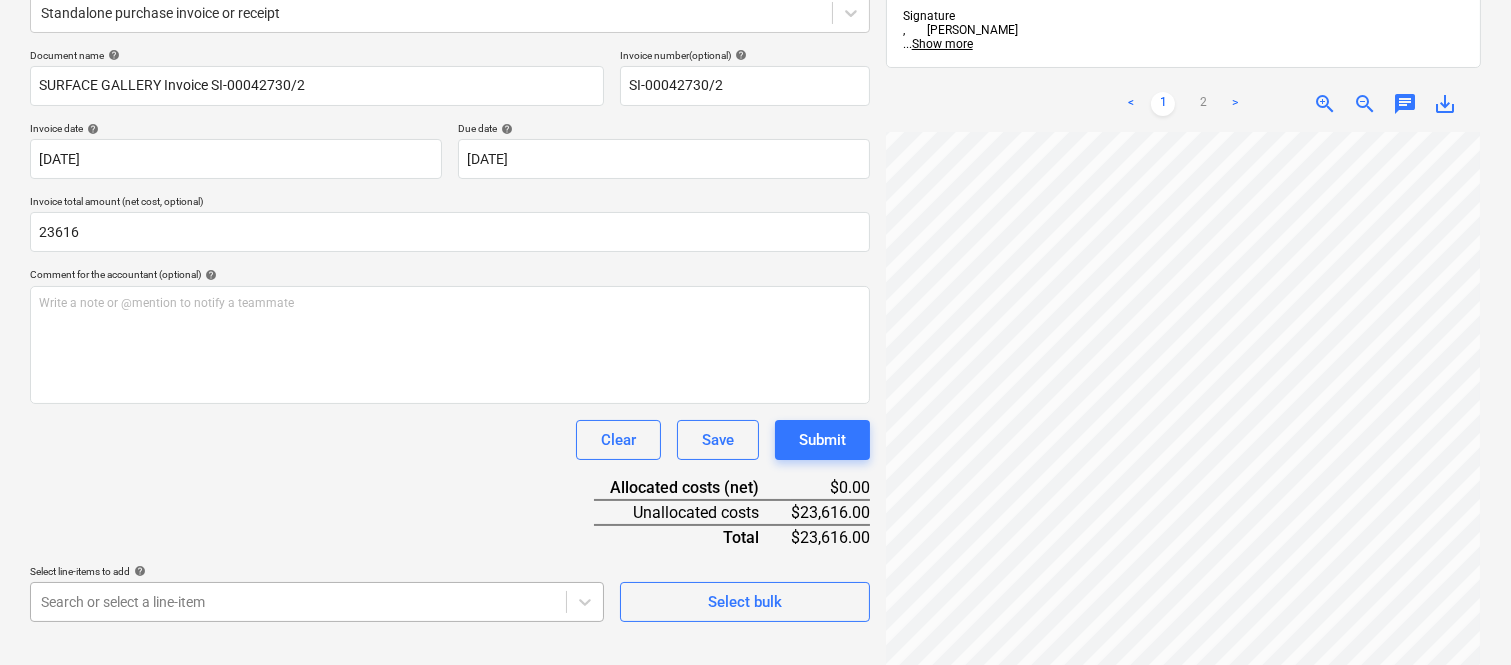 click on "Sales Projects Contacts Company Inbox Approvals format_size keyboard_arrow_down help search Search notifications 99+ keyboard_arrow_down A. Berdera keyboard_arrow_down Della Rosa Budget 9+ Client contract RFTs Subcontracts Claims Purchase orders Costs 9+ Income Files 5 Analytics Settings Create new document Select company Surface Gallery Pty Ltd (90146108385)  Add new company Select document type help Standalone purchase invoice or receipt Document name help SURFACE GALLERY Invoice SI-00042730/2 Invoice number  (optional) help SI-00042730/2 Invoice date help 08 Jul 2025 08.07.2025 Press the down arrow key to interact with the calendar and
select a date. Press the question mark key to get the keyboard shortcuts for changing dates. Due date help 07 Aug 2025 07.08.2025 Press the down arrow key to interact with the calendar and
select a date. Press the question mark key to get the keyboard shortcuts for changing dates. Invoice total amount (net cost, optional) 23616 Comment for the accountant (optional)" at bounding box center (755, 70) 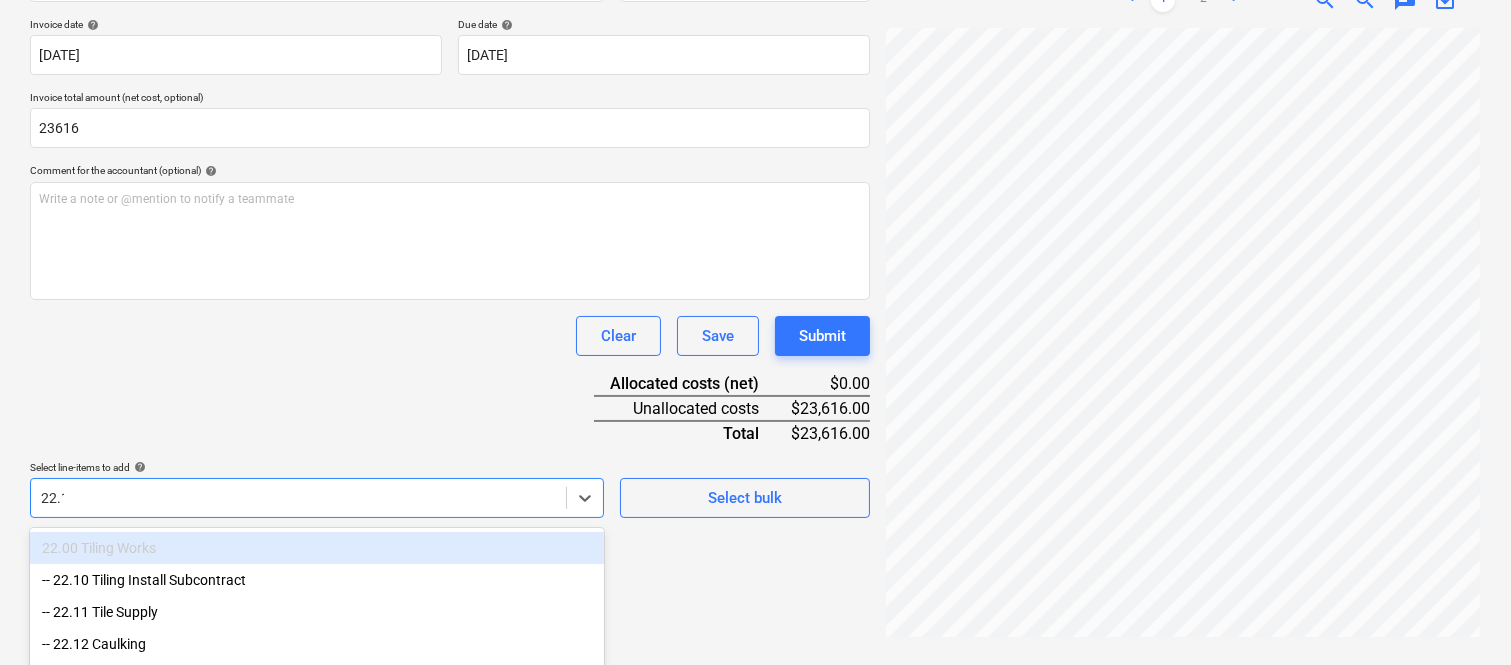 type on "22.11" 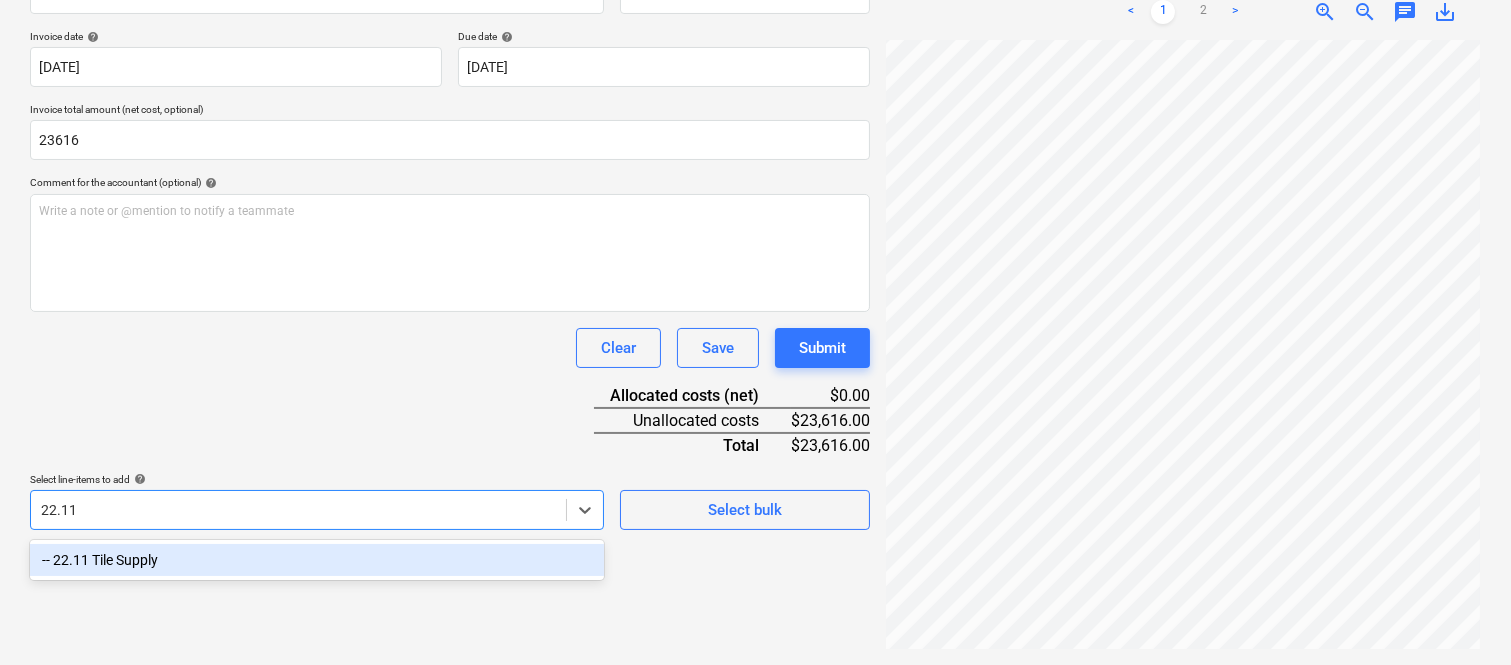 scroll, scrollTop: 285, scrollLeft: 0, axis: vertical 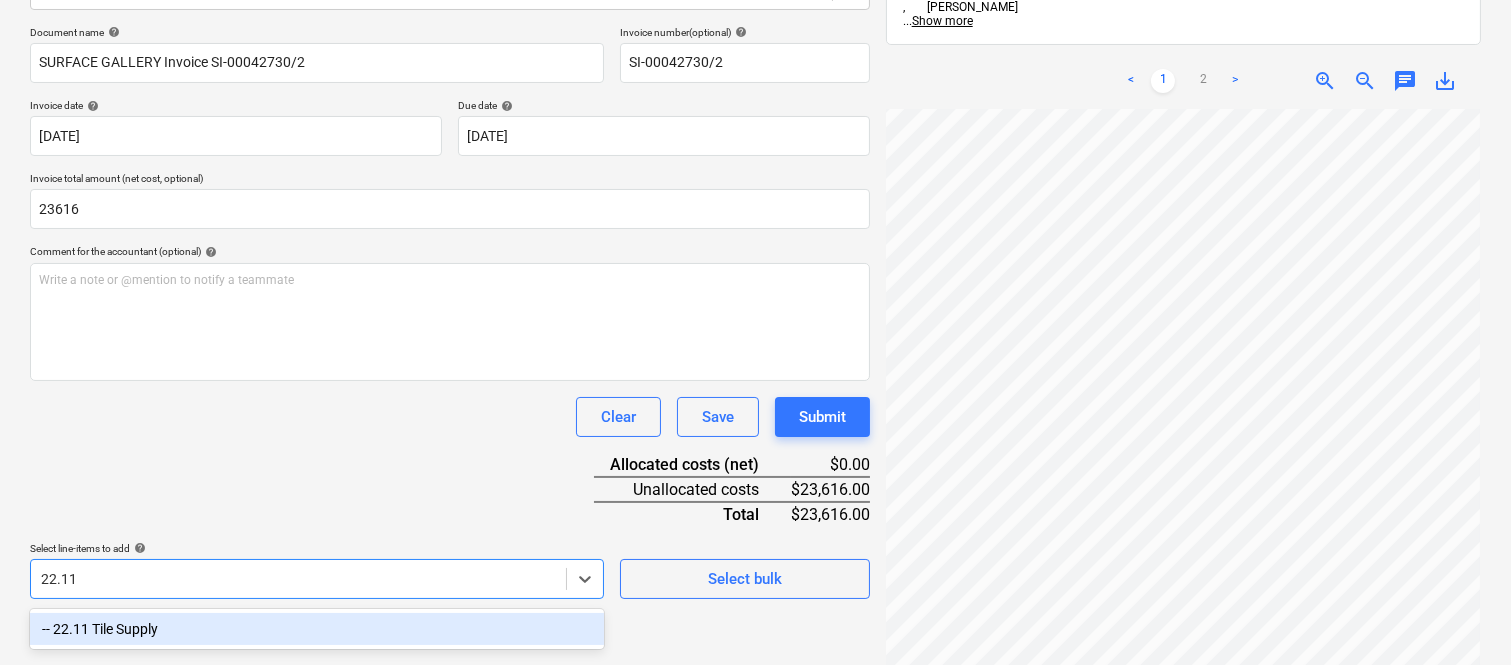 click on "--  22.11 Tile Supply" at bounding box center [317, 629] 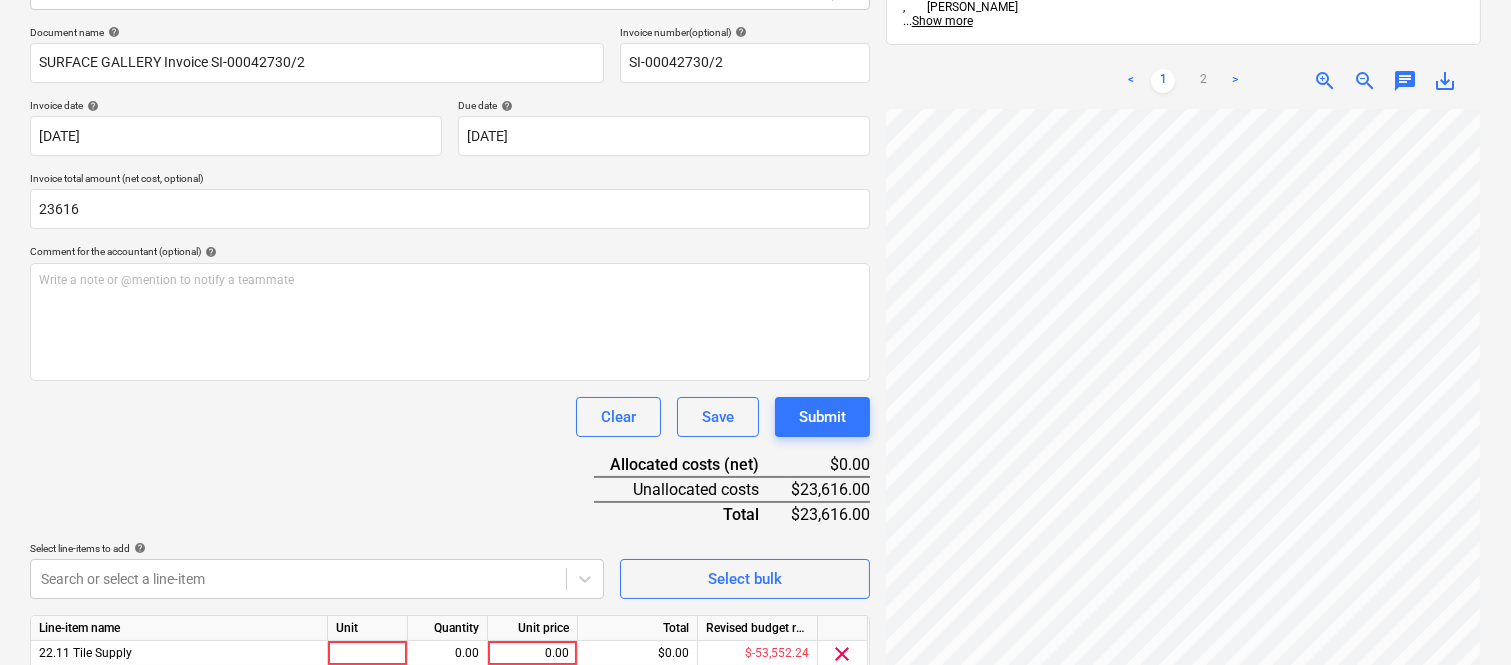 click on "Clear Save Submit" at bounding box center (450, 417) 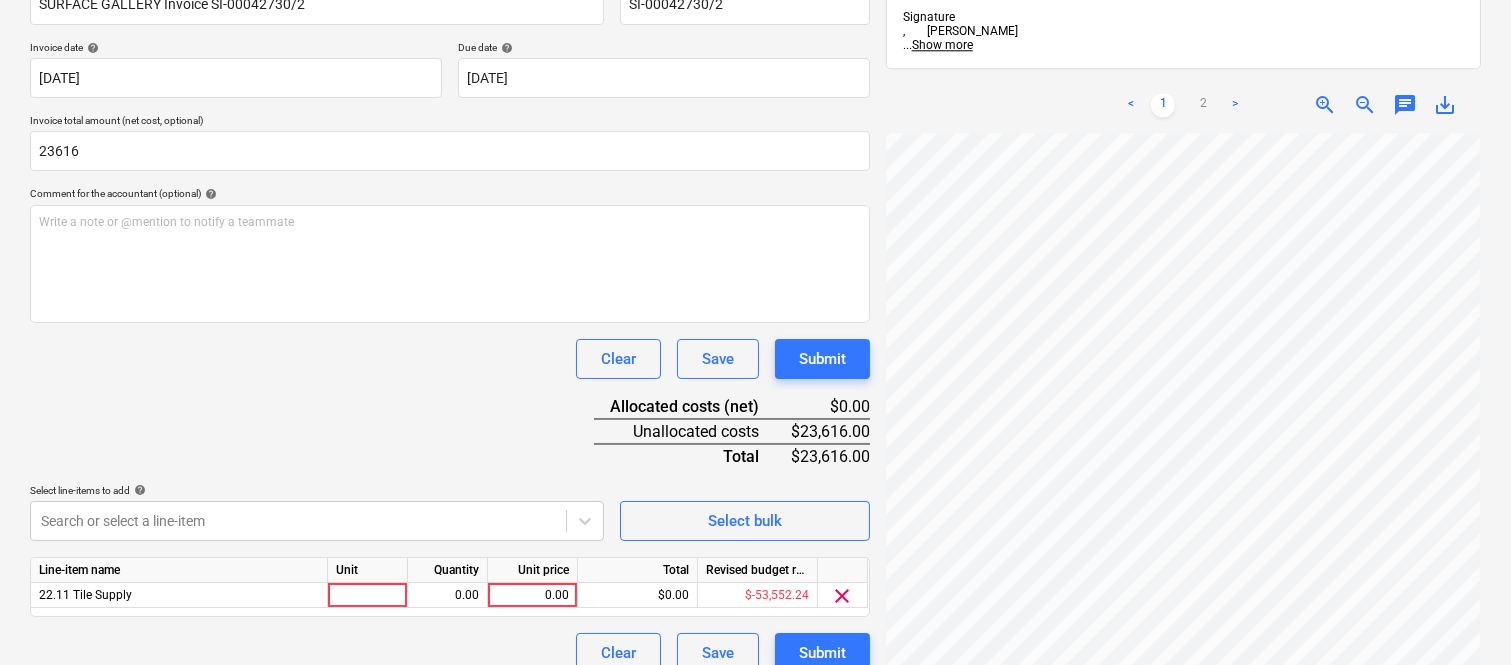 scroll, scrollTop: 367, scrollLeft: 0, axis: vertical 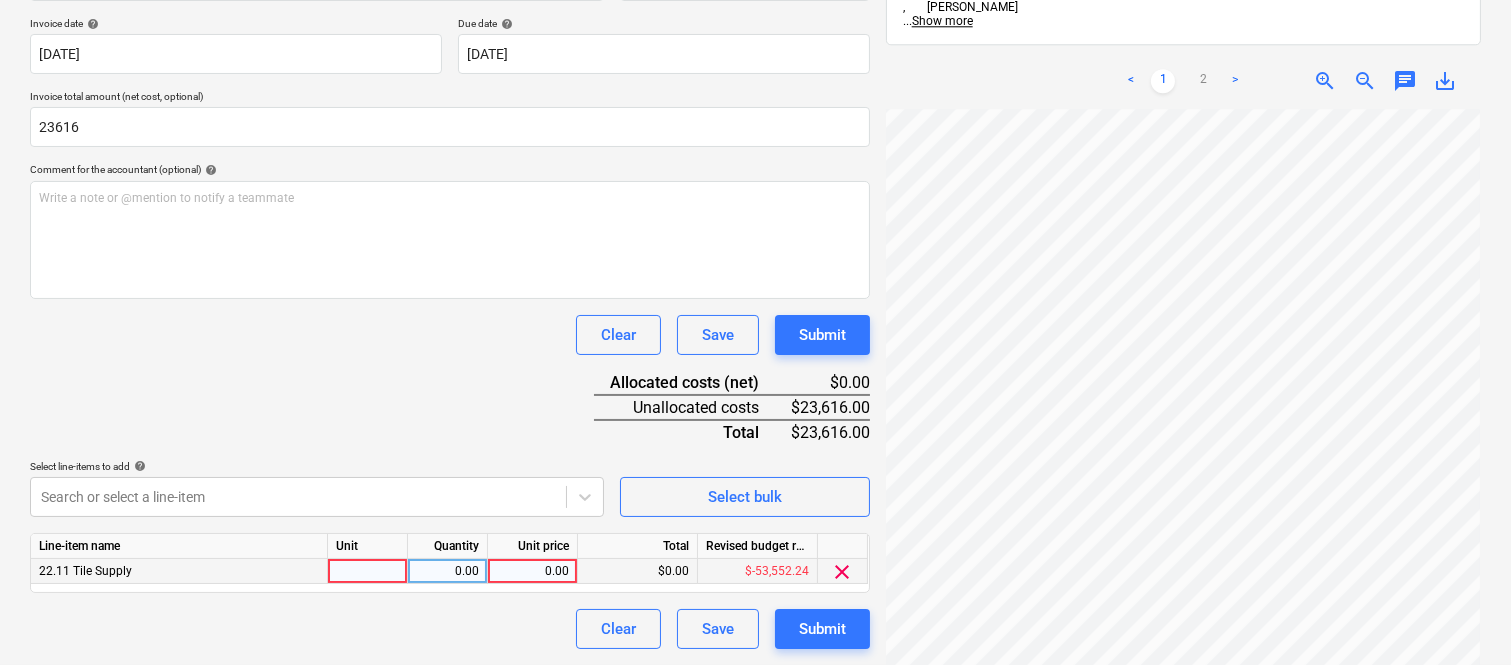 click at bounding box center (368, 571) 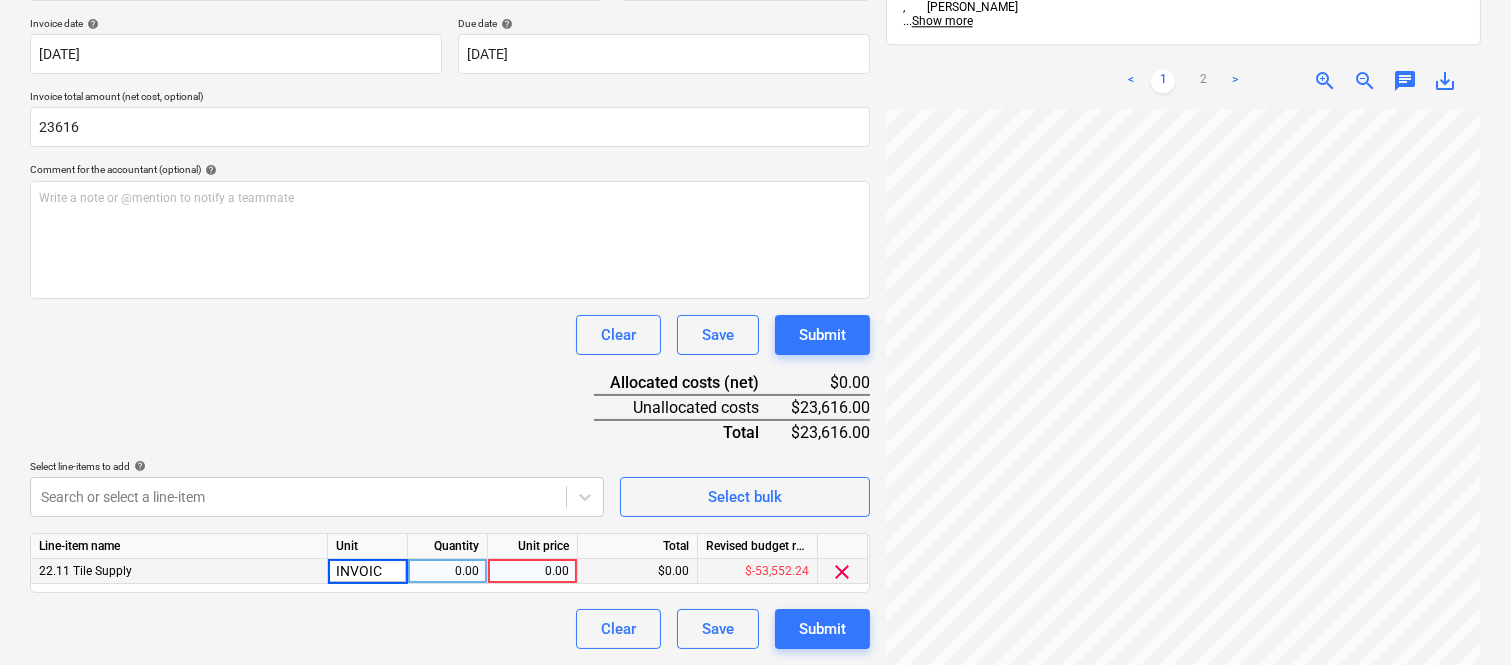 type on "INVOICE" 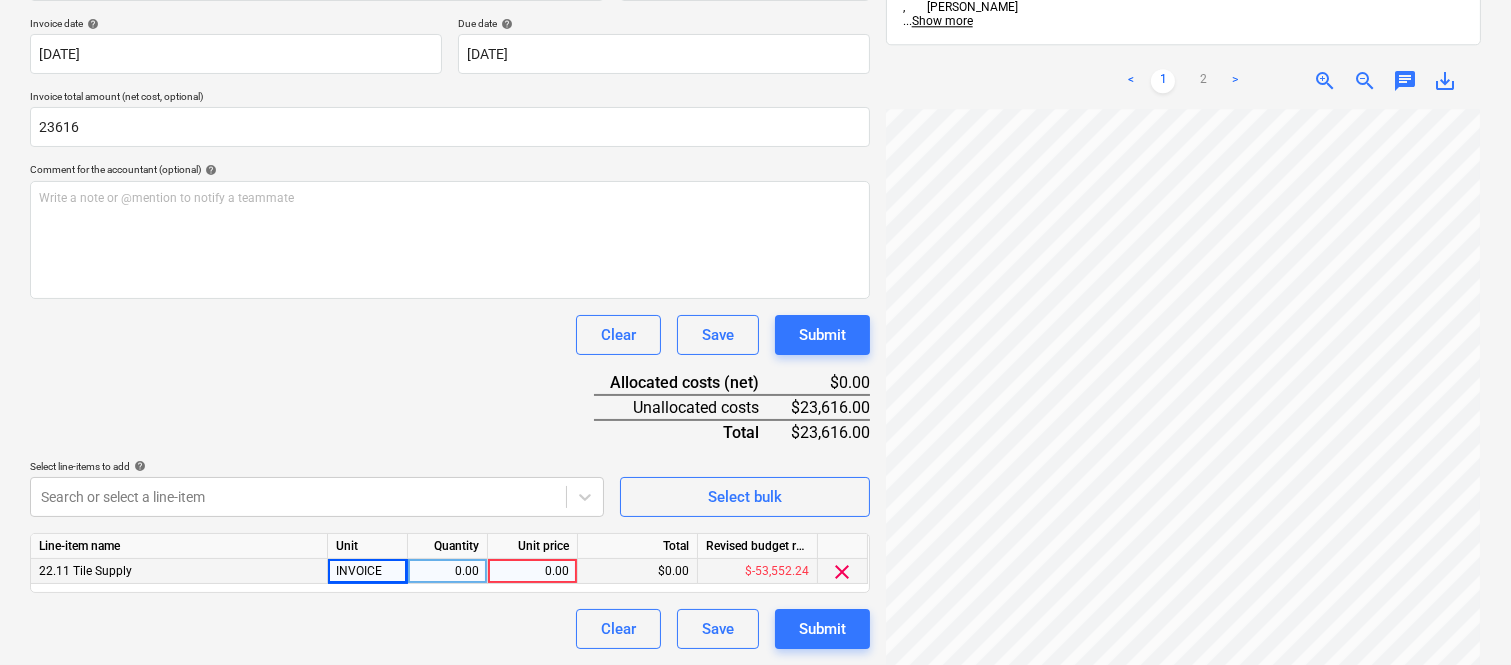 click on "0.00" at bounding box center (447, 571) 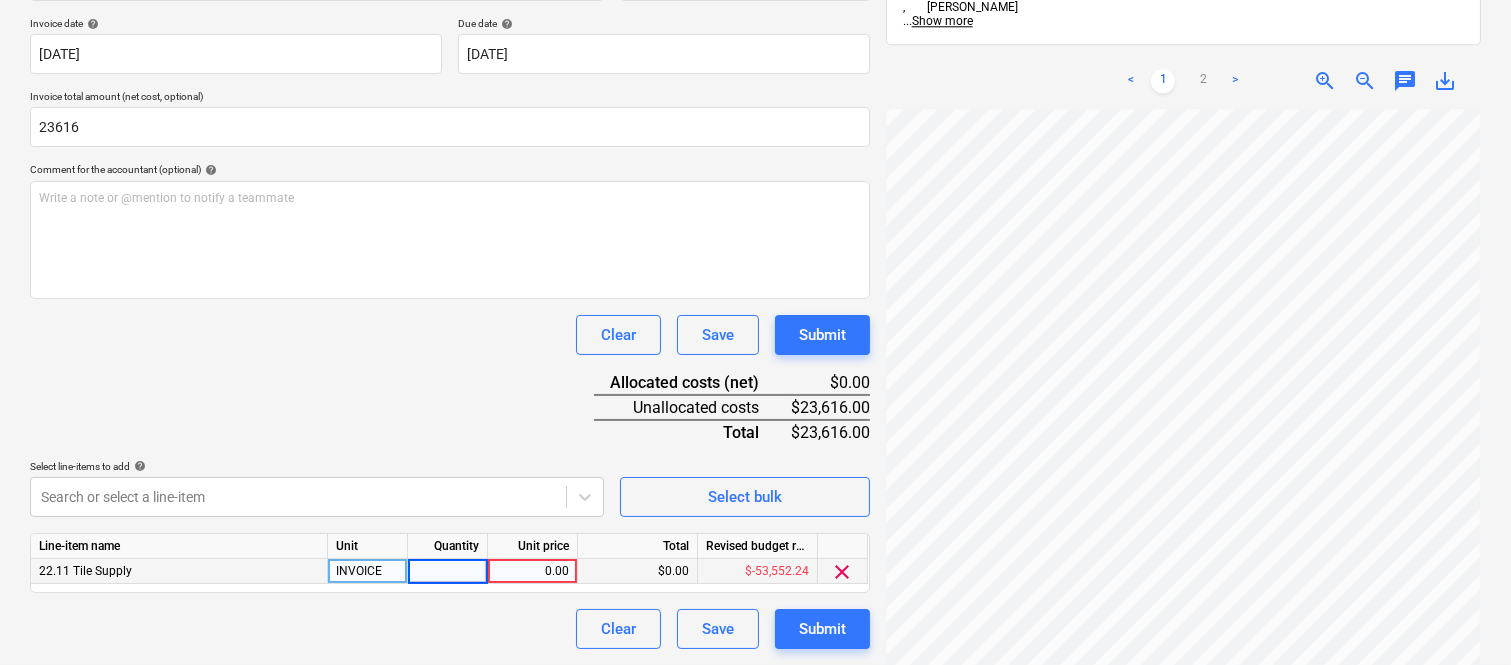 type on "1" 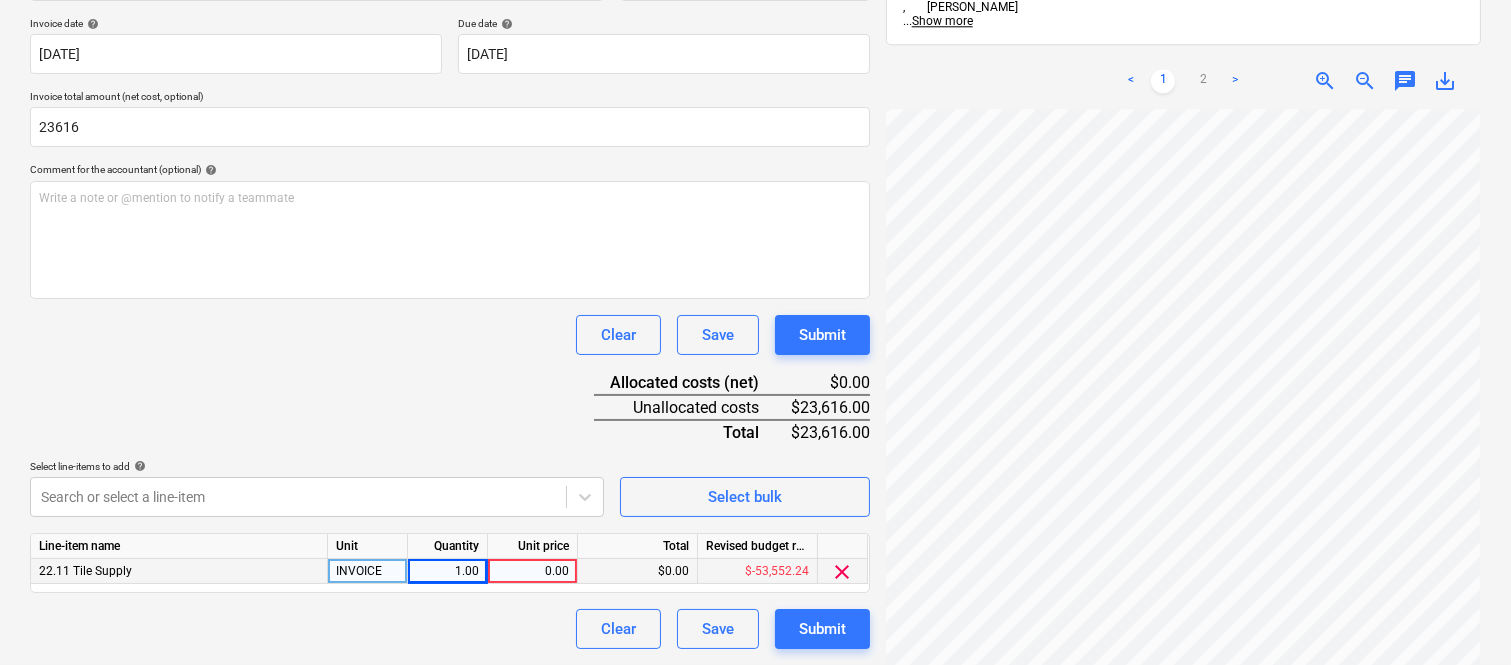 click on "0.00" at bounding box center [532, 571] 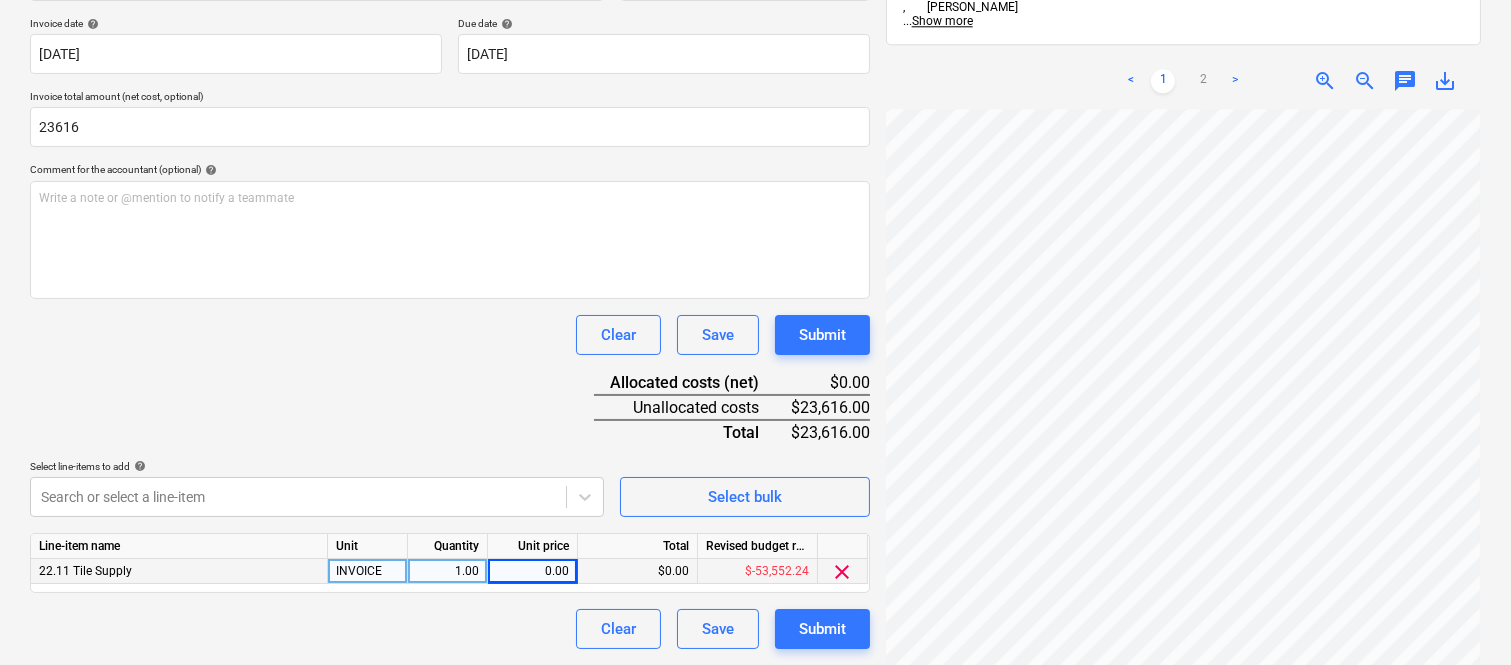 drag, startPoint x: 95, startPoint y: 128, endPoint x: 0, endPoint y: 126, distance: 95.02105 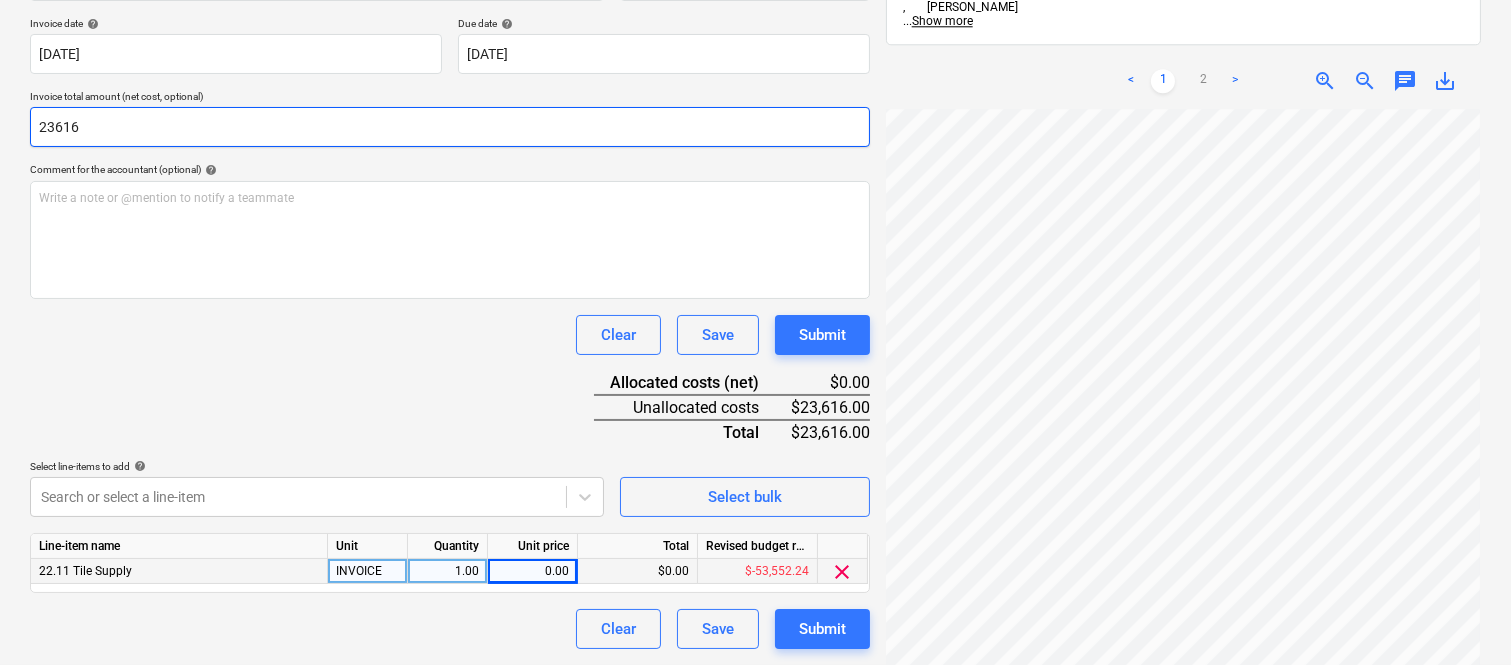 drag, startPoint x: 76, startPoint y: 122, endPoint x: 0, endPoint y: 123, distance: 76.00658 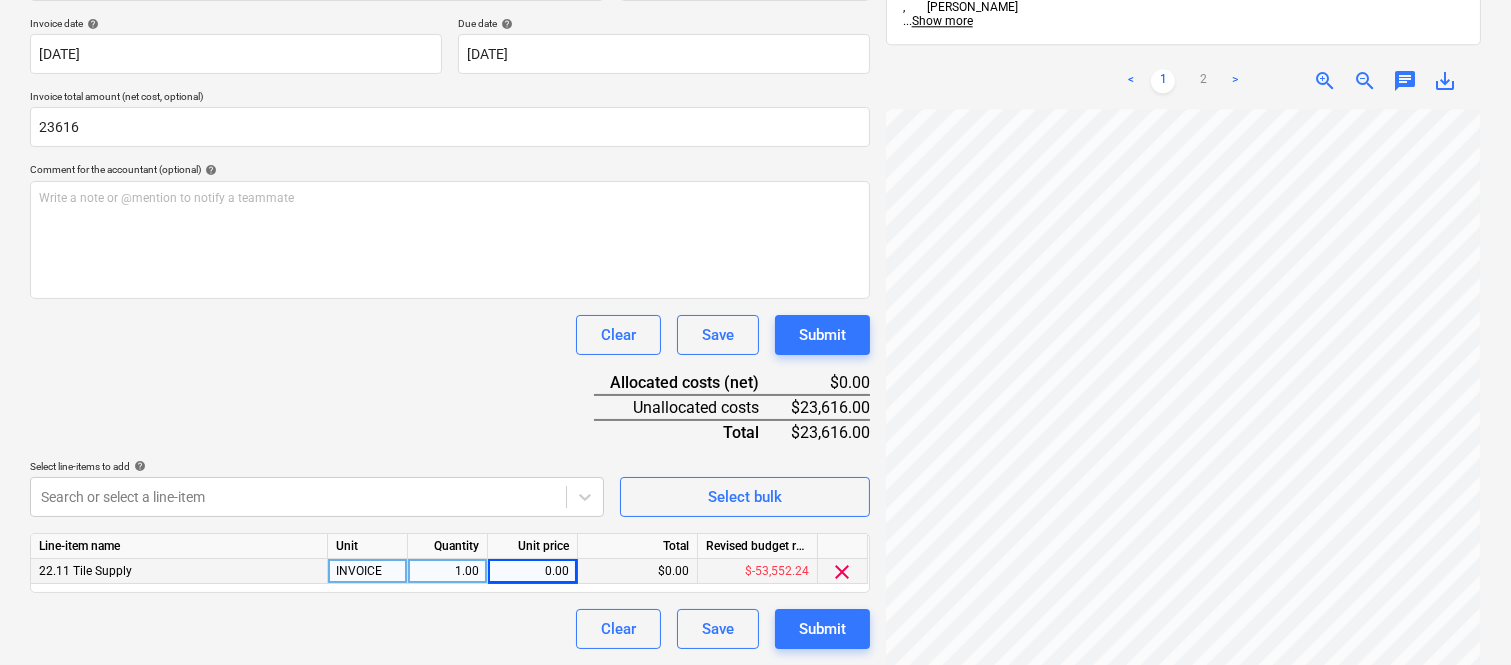 click on "0.00" at bounding box center (532, 571) 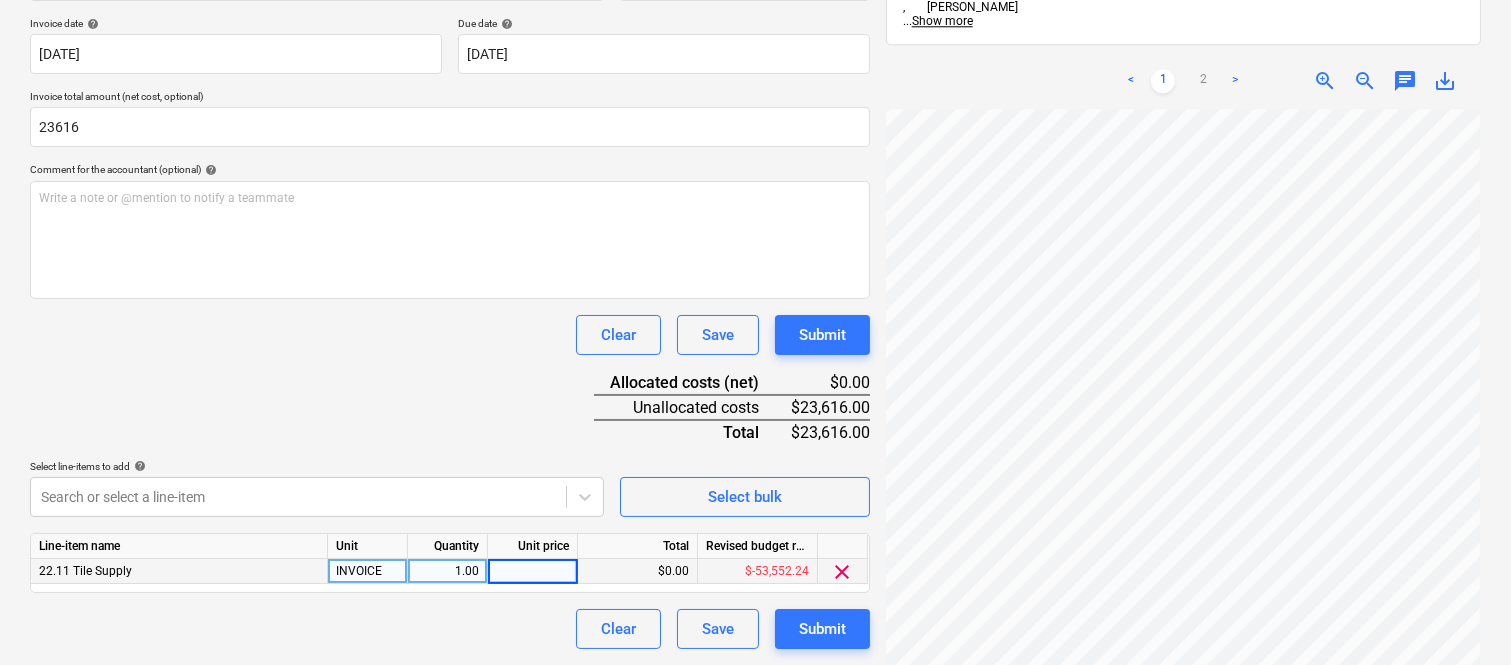 type on "23616" 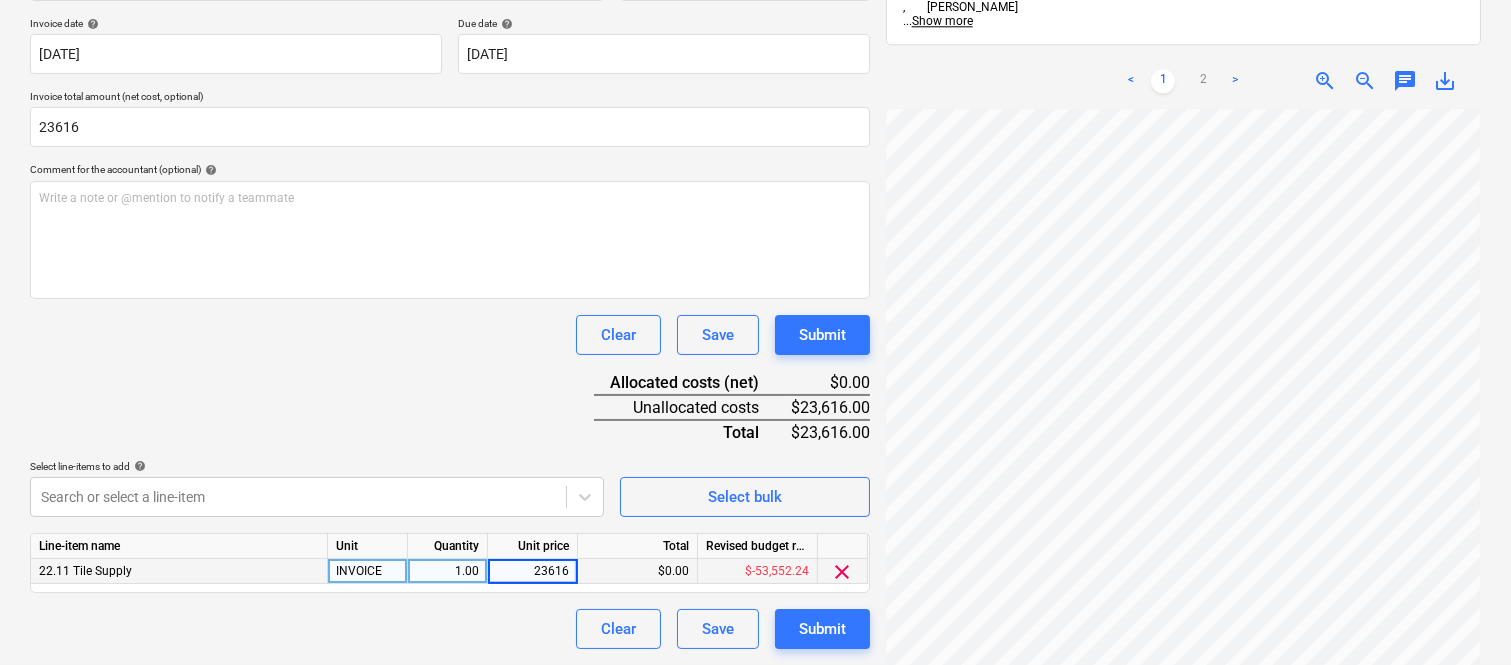 click on "Clear Save Submit" at bounding box center [450, 629] 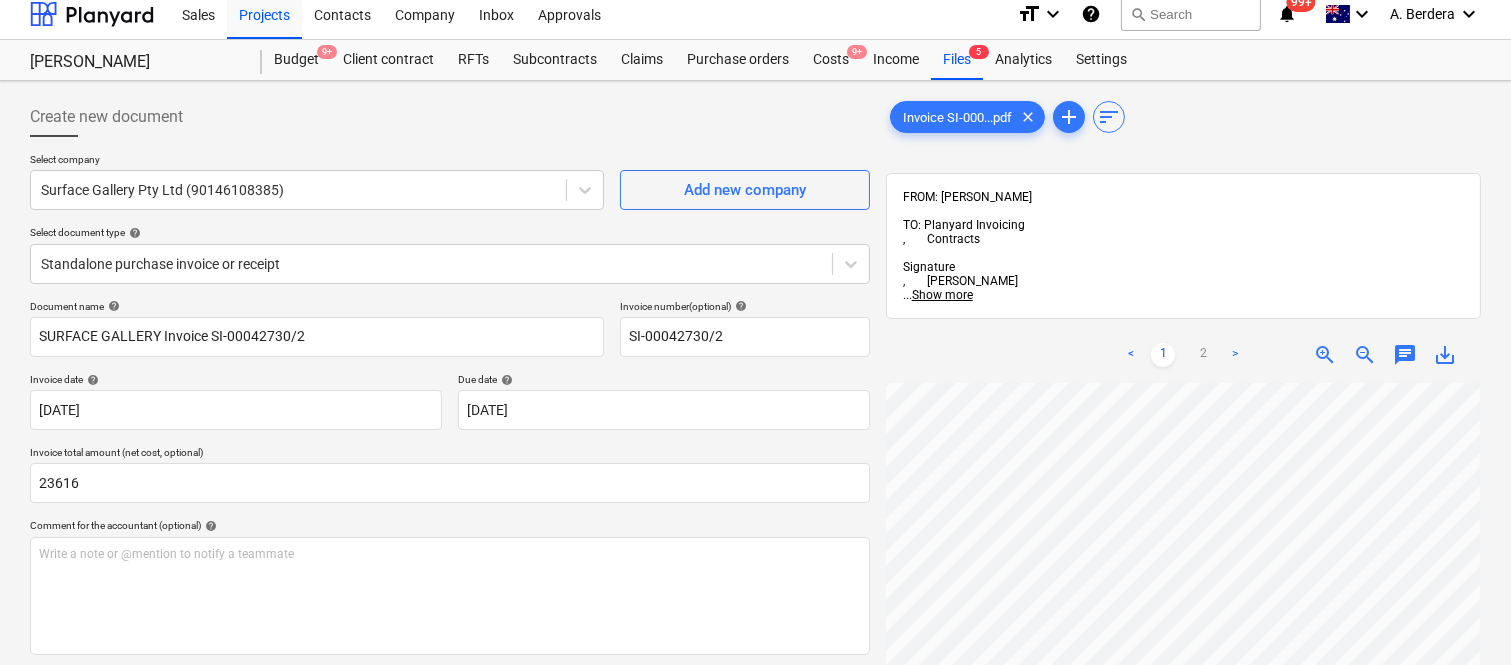 scroll, scrollTop: 0, scrollLeft: 0, axis: both 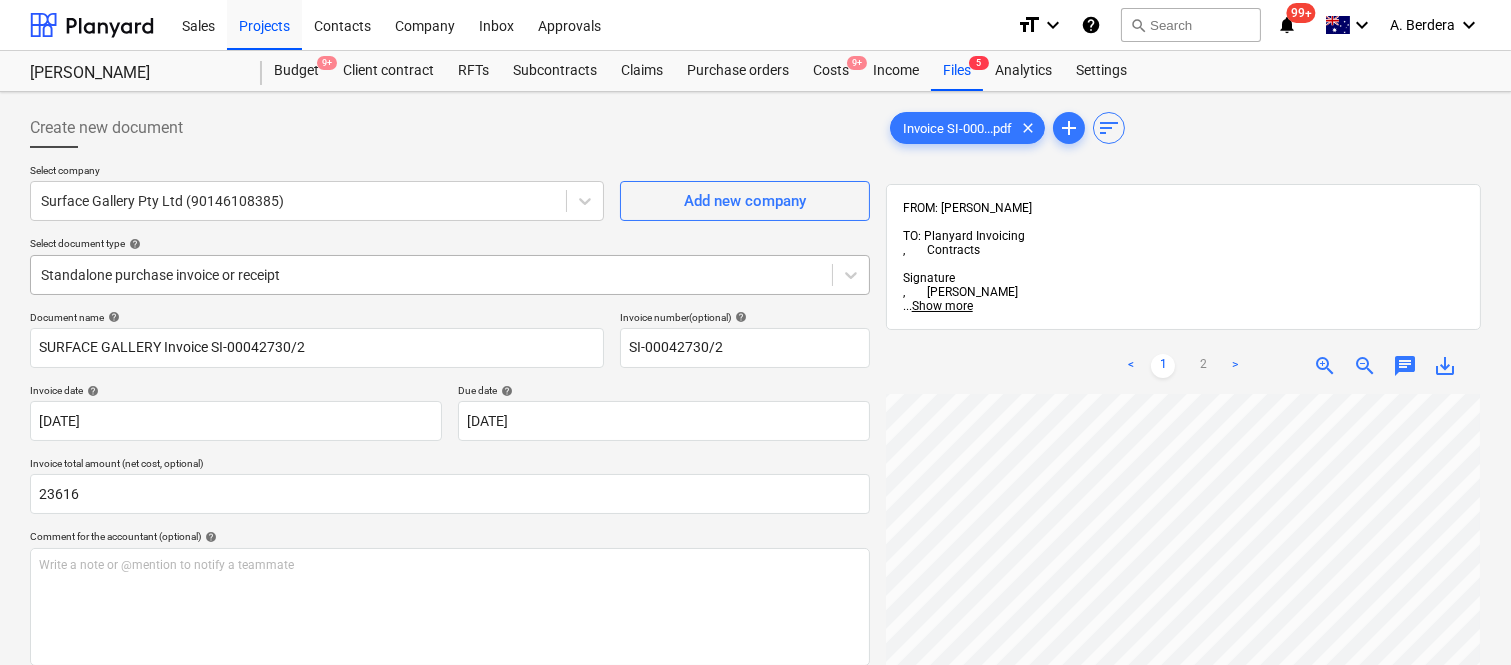 click at bounding box center [431, 275] 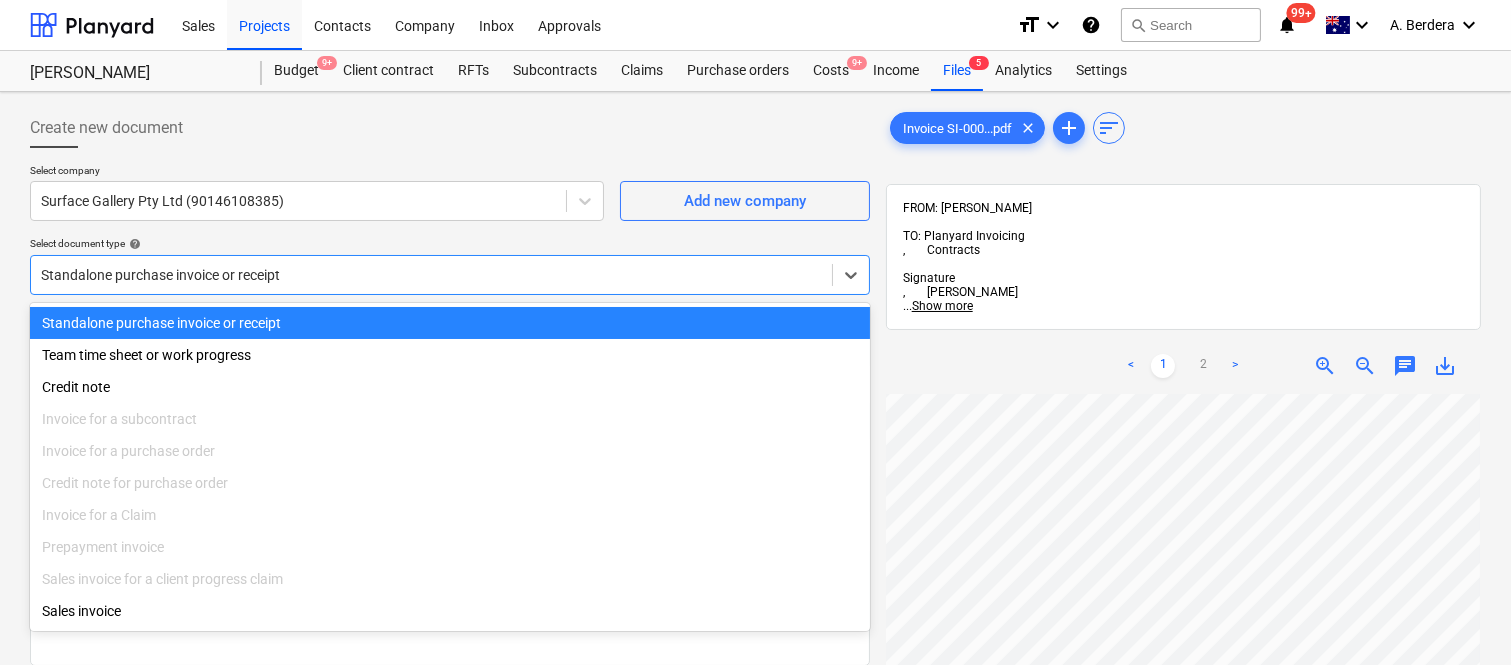 click on "Standalone purchase invoice or receipt" at bounding box center (450, 323) 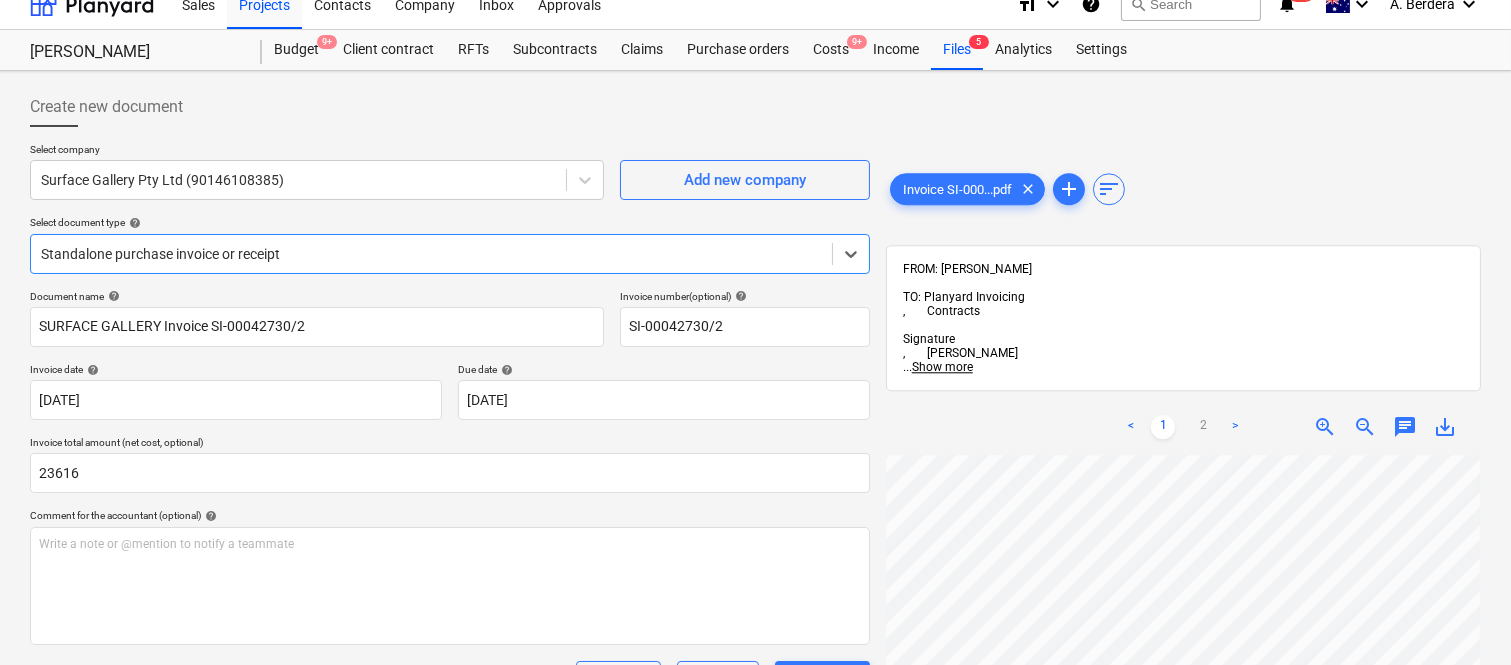 scroll, scrollTop: 0, scrollLeft: 0, axis: both 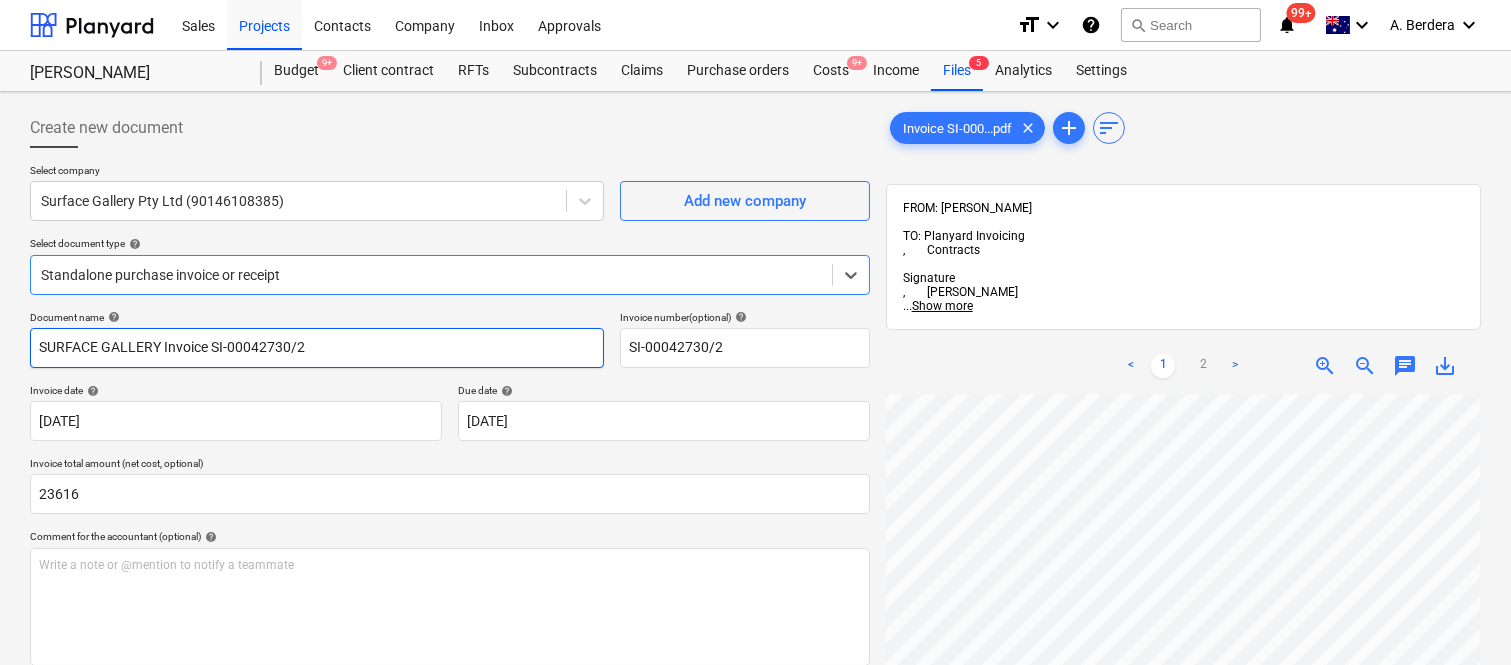 click on "SURFACE GALLERY Invoice SI-00042730/2" at bounding box center (317, 348) 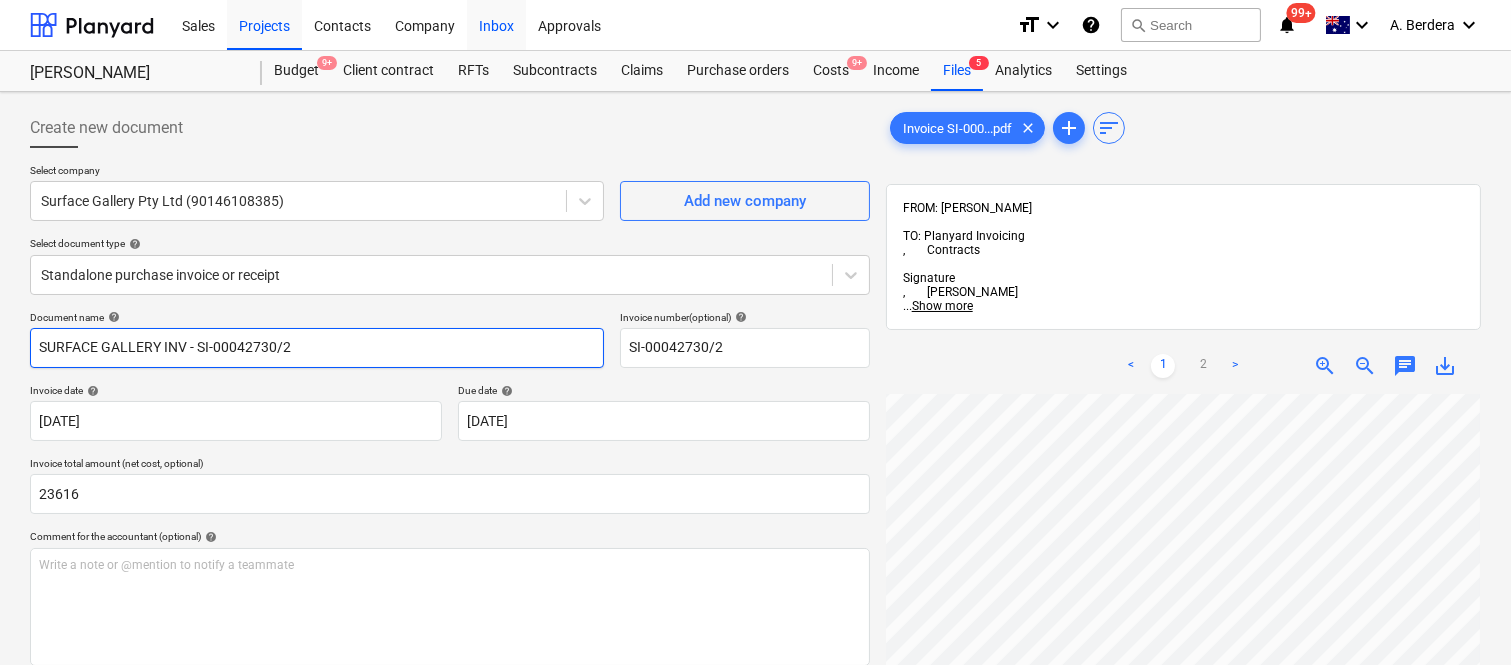 type on "SURFACE GALLERY INV - SI-00042730/2" 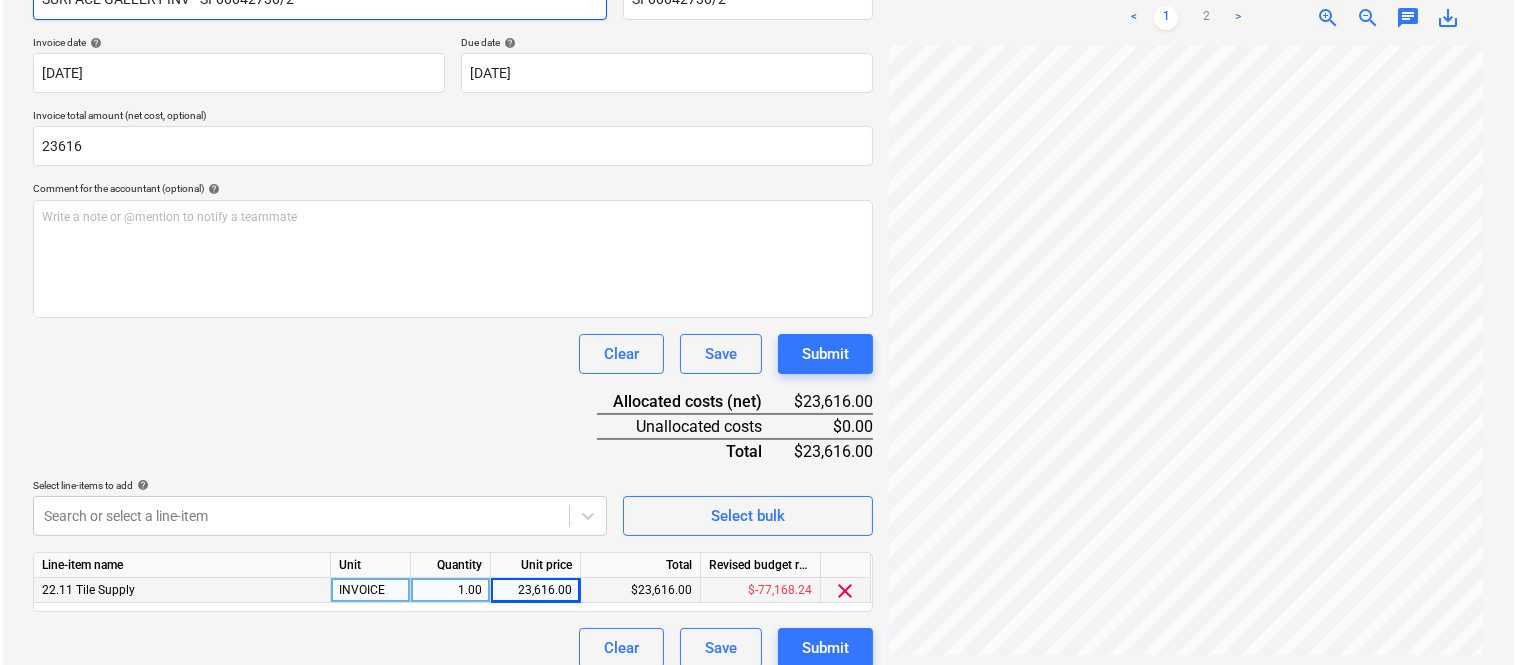 scroll, scrollTop: 367, scrollLeft: 0, axis: vertical 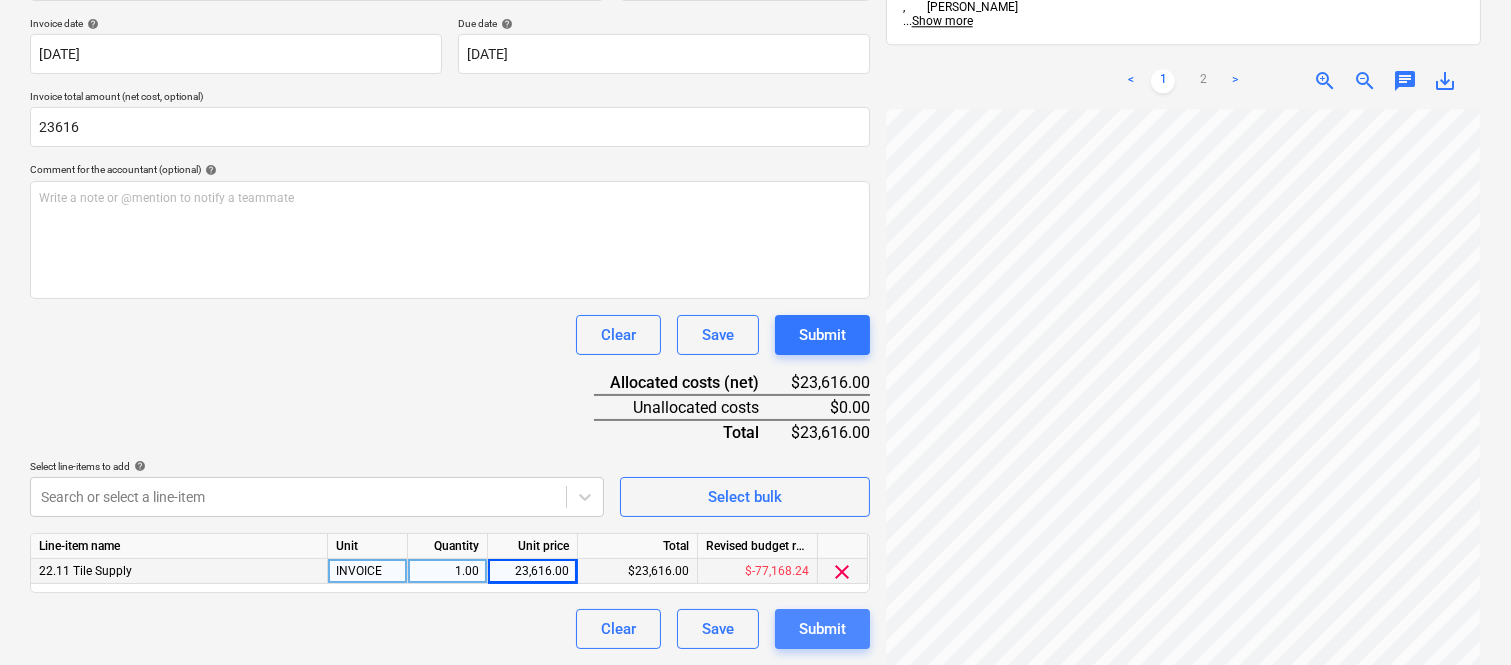 click on "Submit" at bounding box center [822, 629] 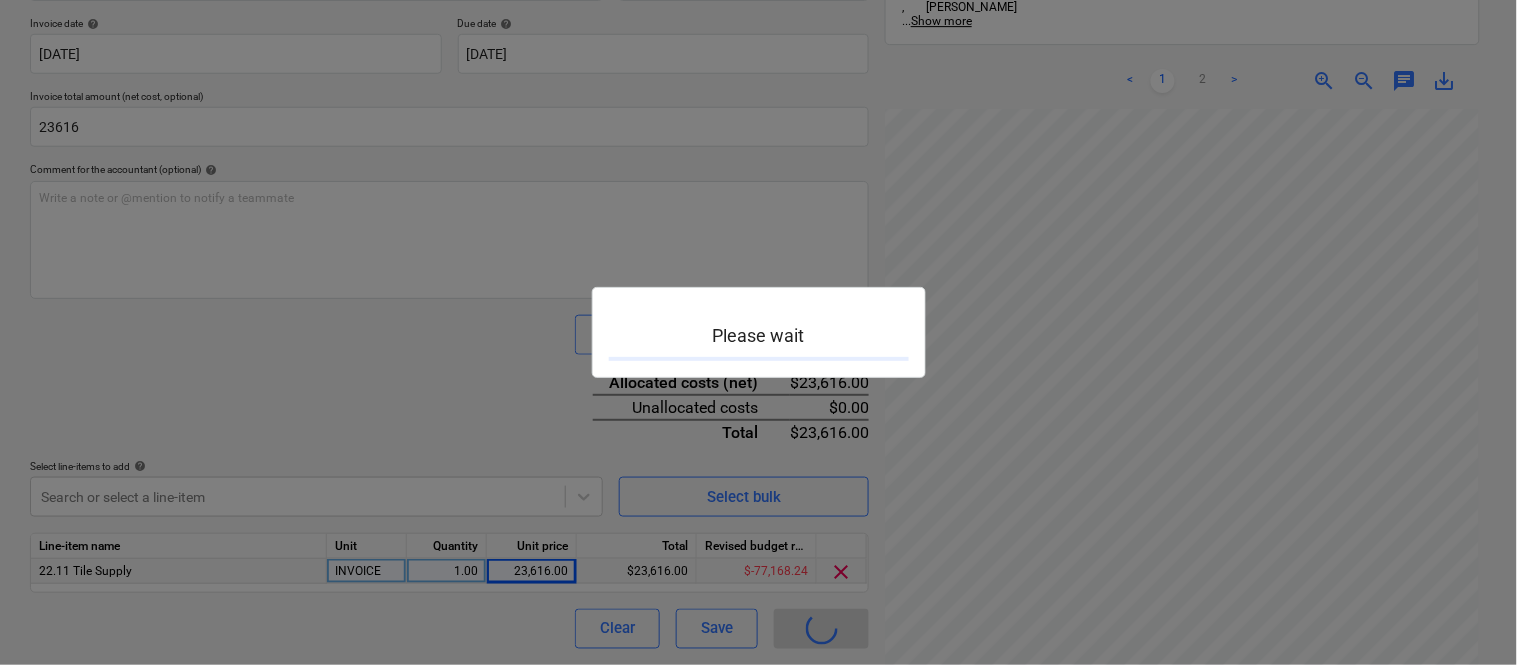 scroll, scrollTop: 0, scrollLeft: 0, axis: both 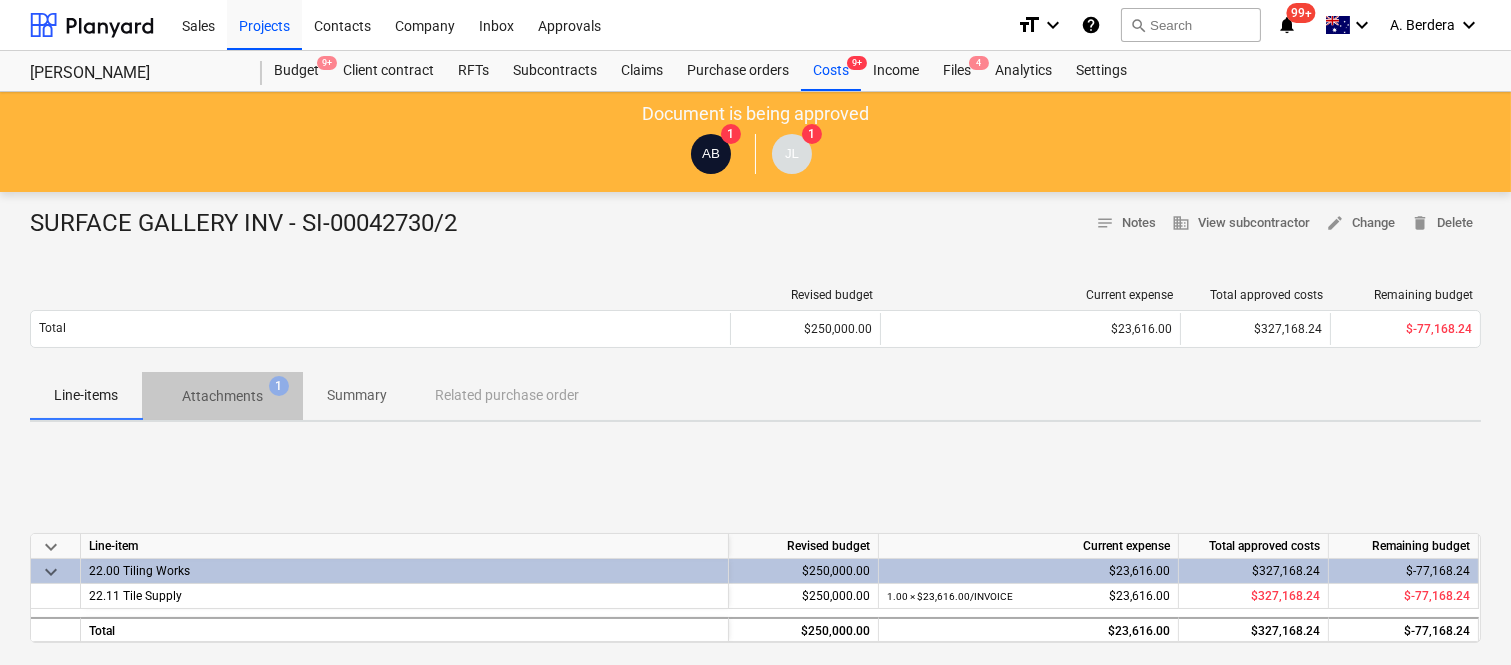 click on "Attachments" at bounding box center (222, 396) 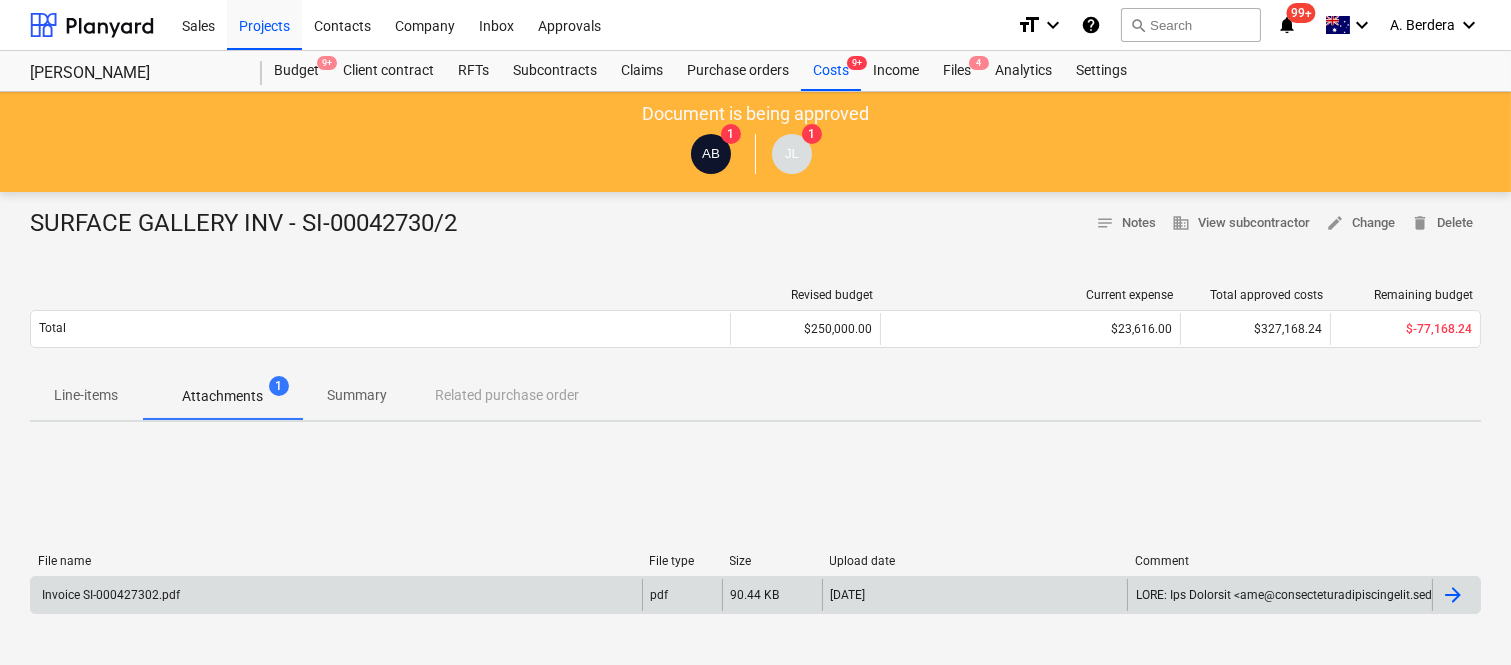 click on "Invoice SI-000427302.pdf" at bounding box center (336, 595) 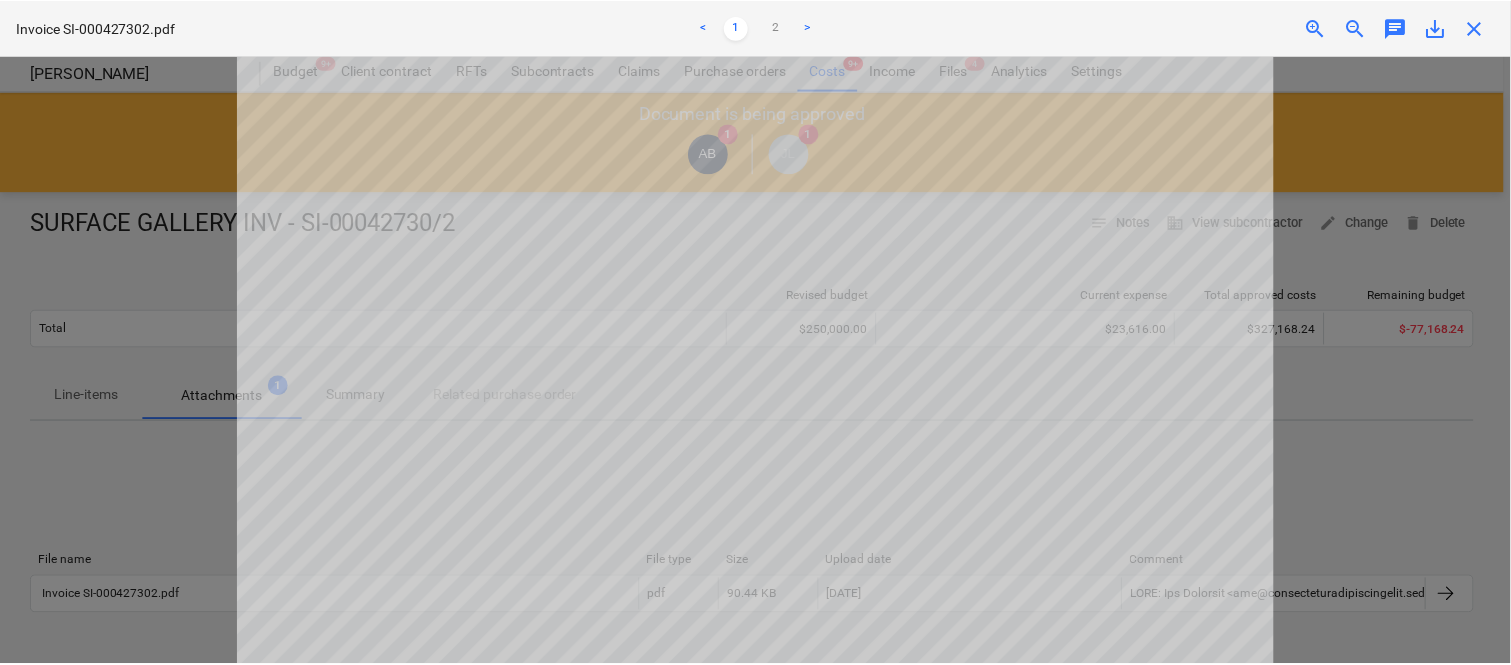 scroll, scrollTop: 0, scrollLeft: 0, axis: both 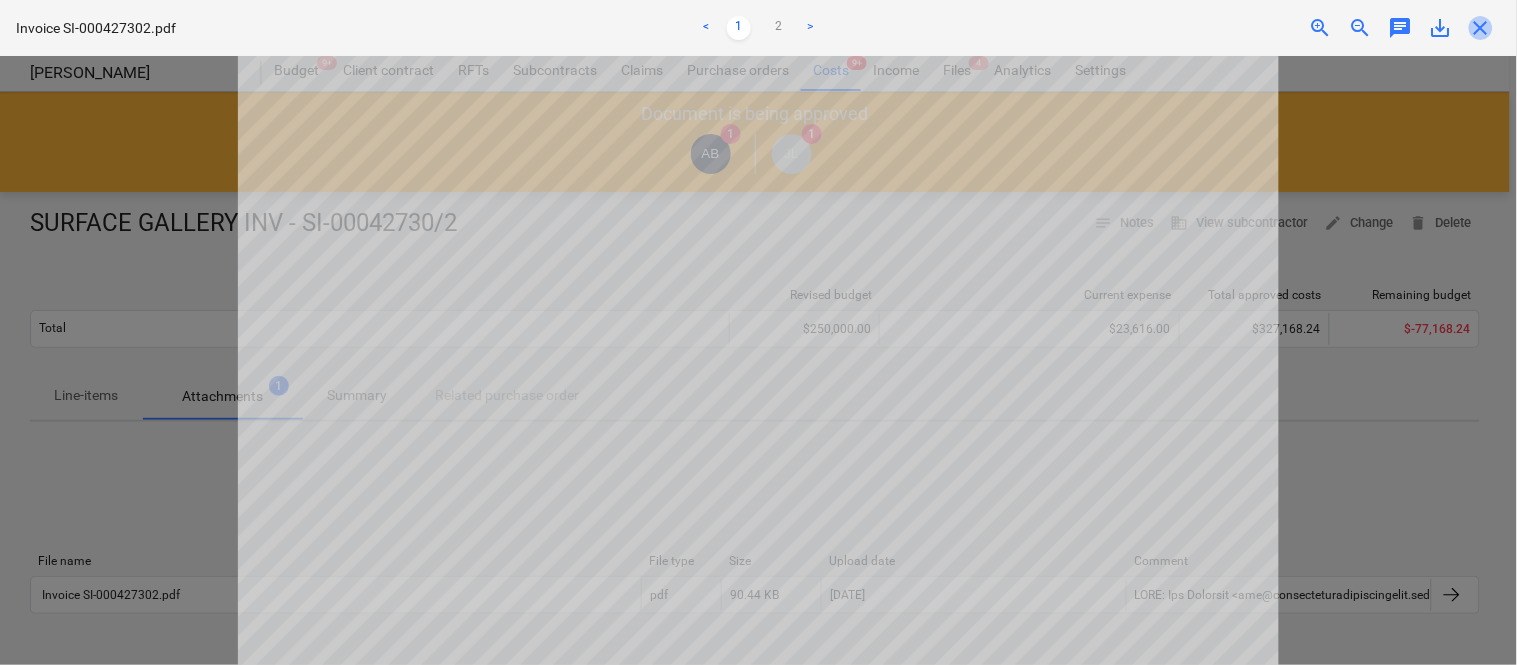 click on "close" at bounding box center (1481, 28) 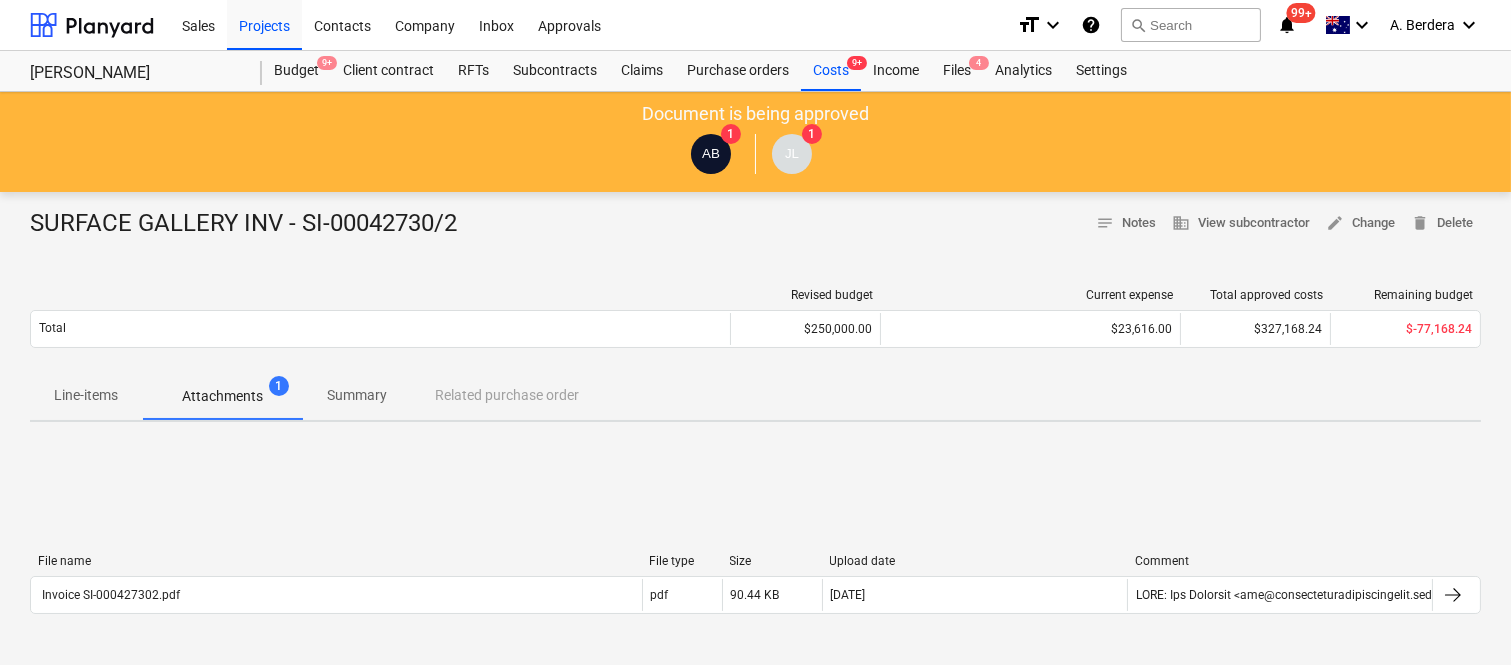 click on "Summary" at bounding box center (357, 395) 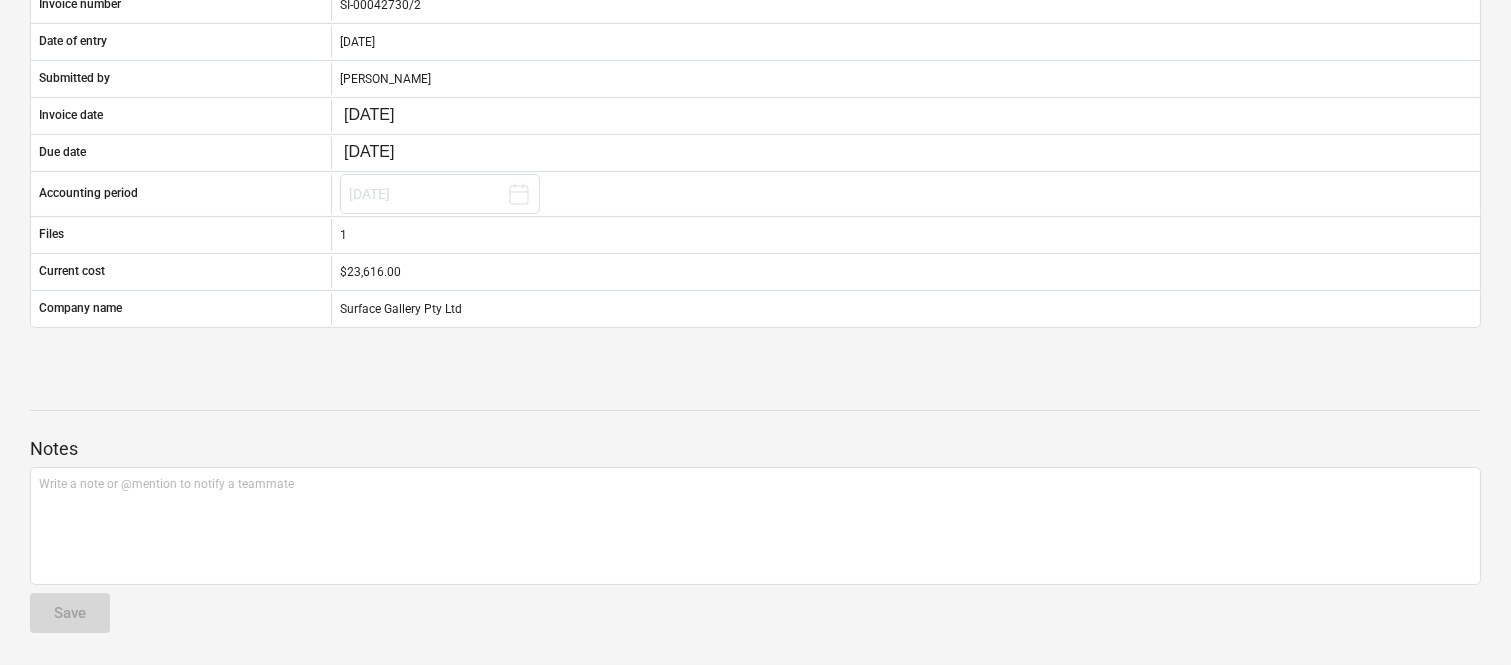 scroll, scrollTop: 0, scrollLeft: 0, axis: both 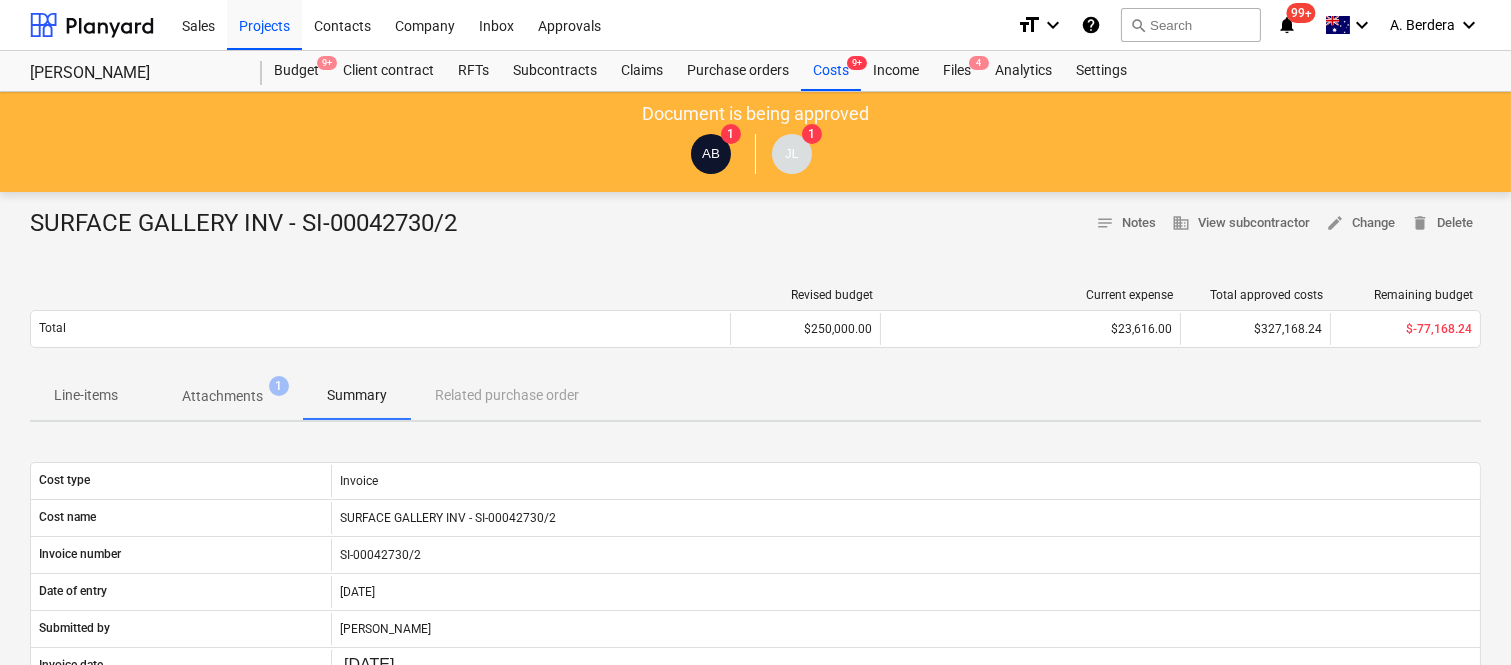 click on "Line-items" at bounding box center [86, 395] 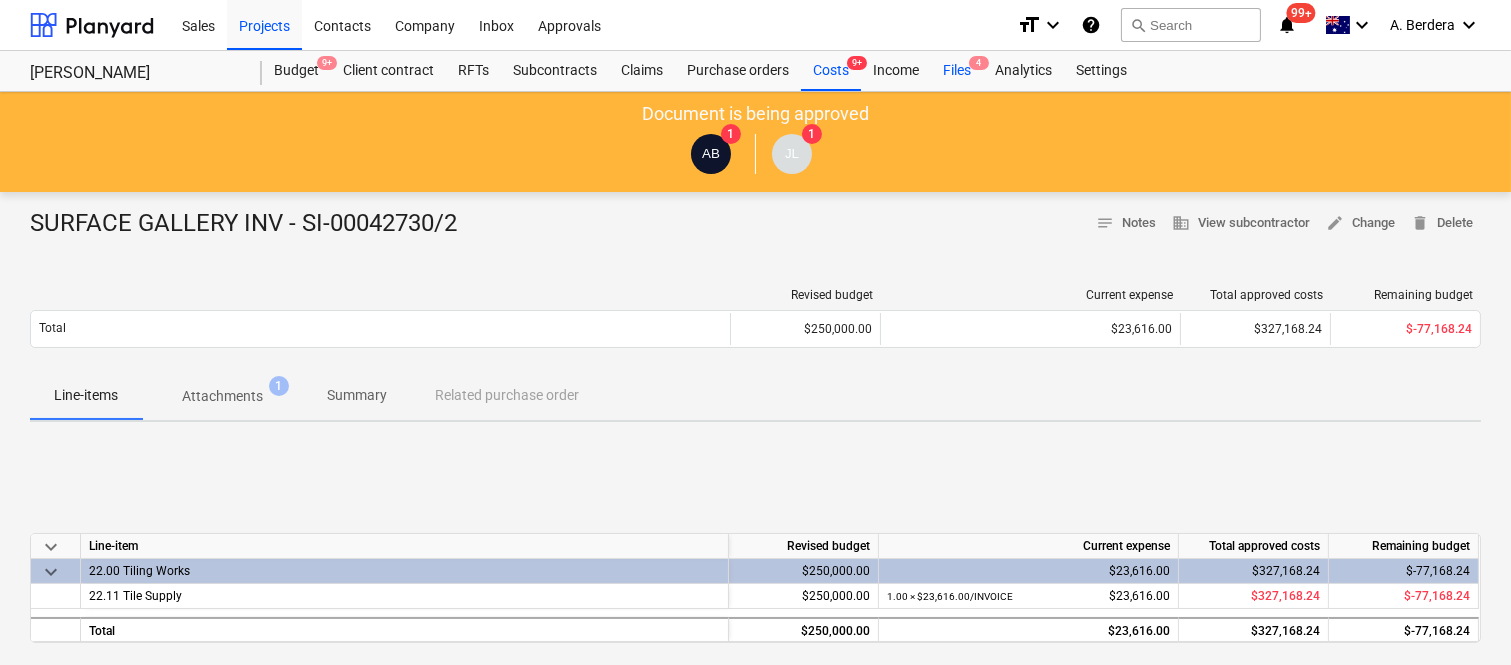 click on "Files 4" at bounding box center (957, 71) 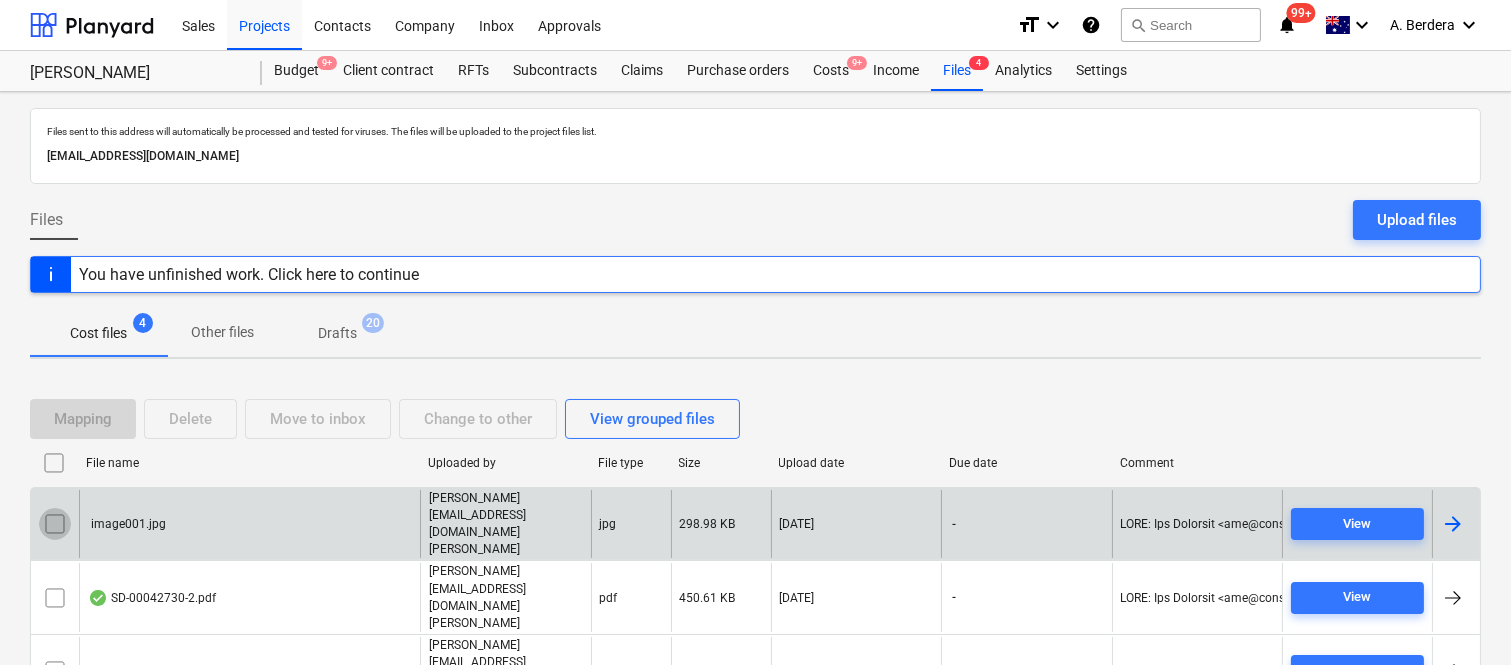 click at bounding box center (55, 524) 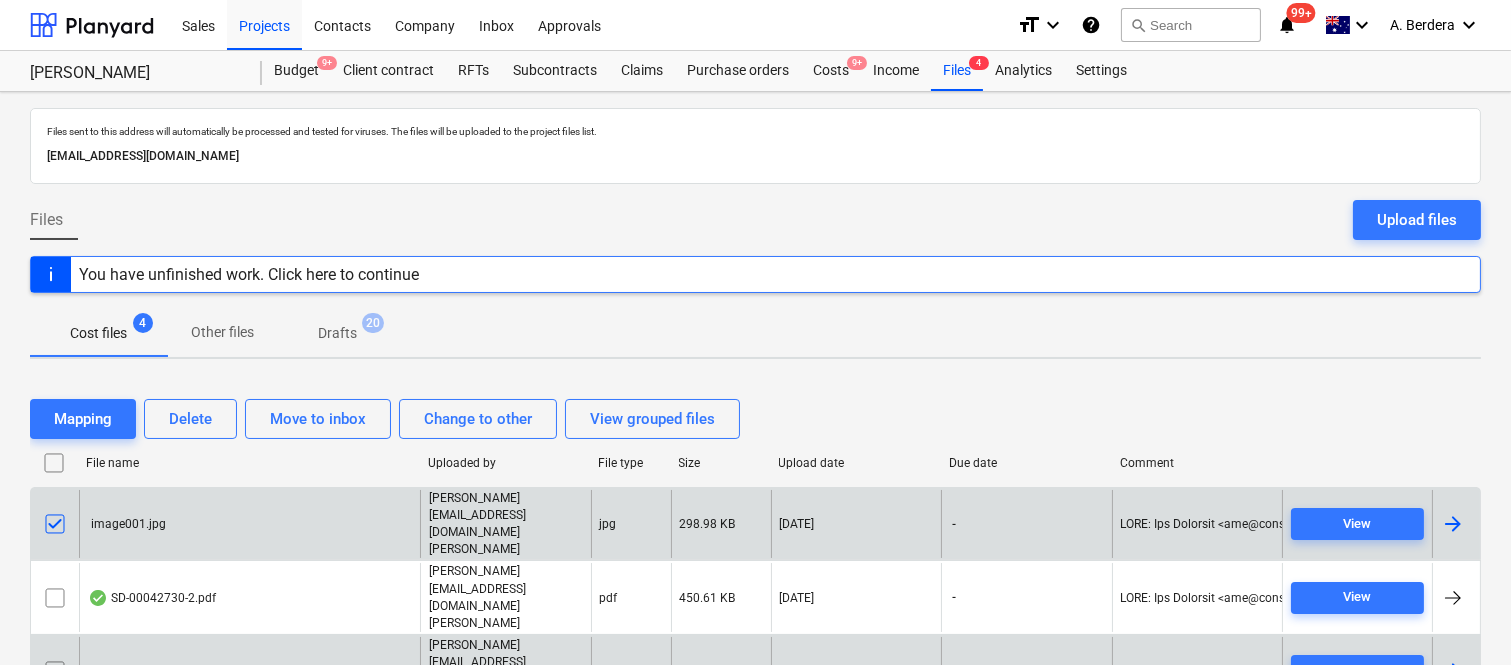click at bounding box center [55, 671] 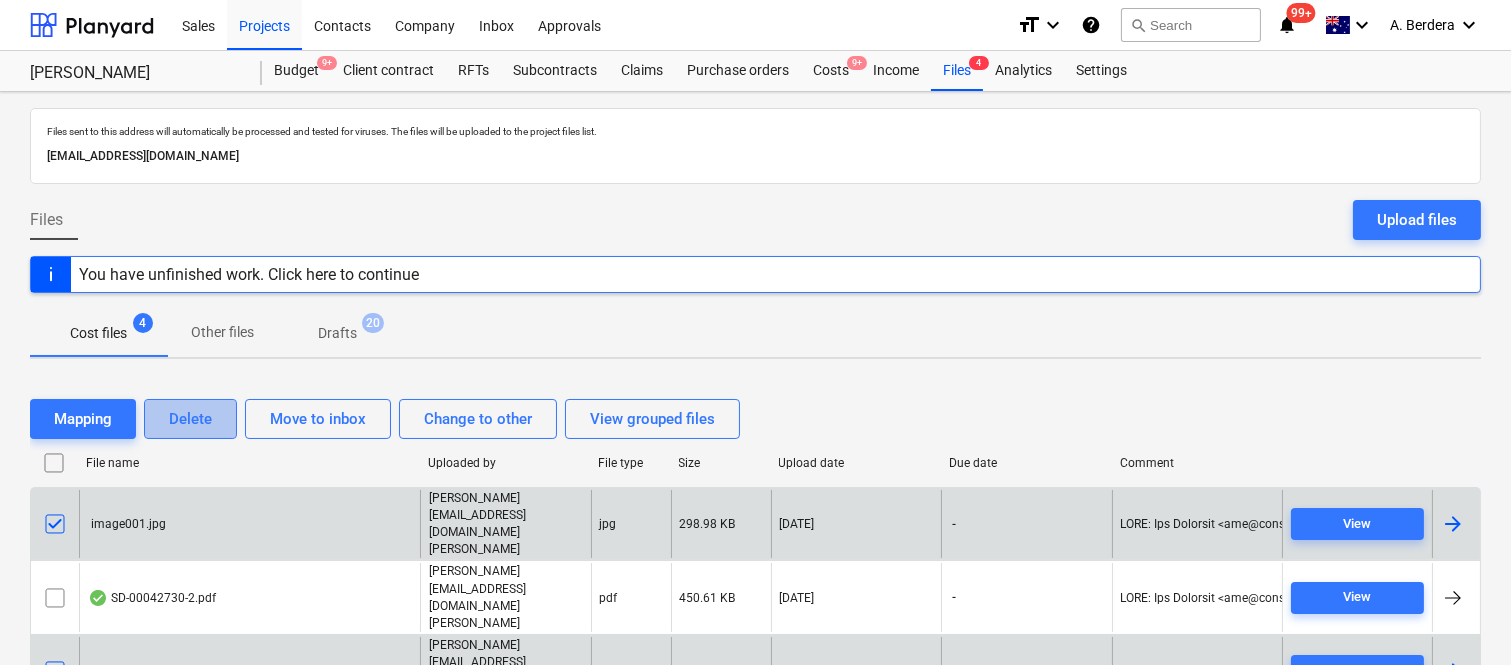 click on "Delete" at bounding box center [190, 419] 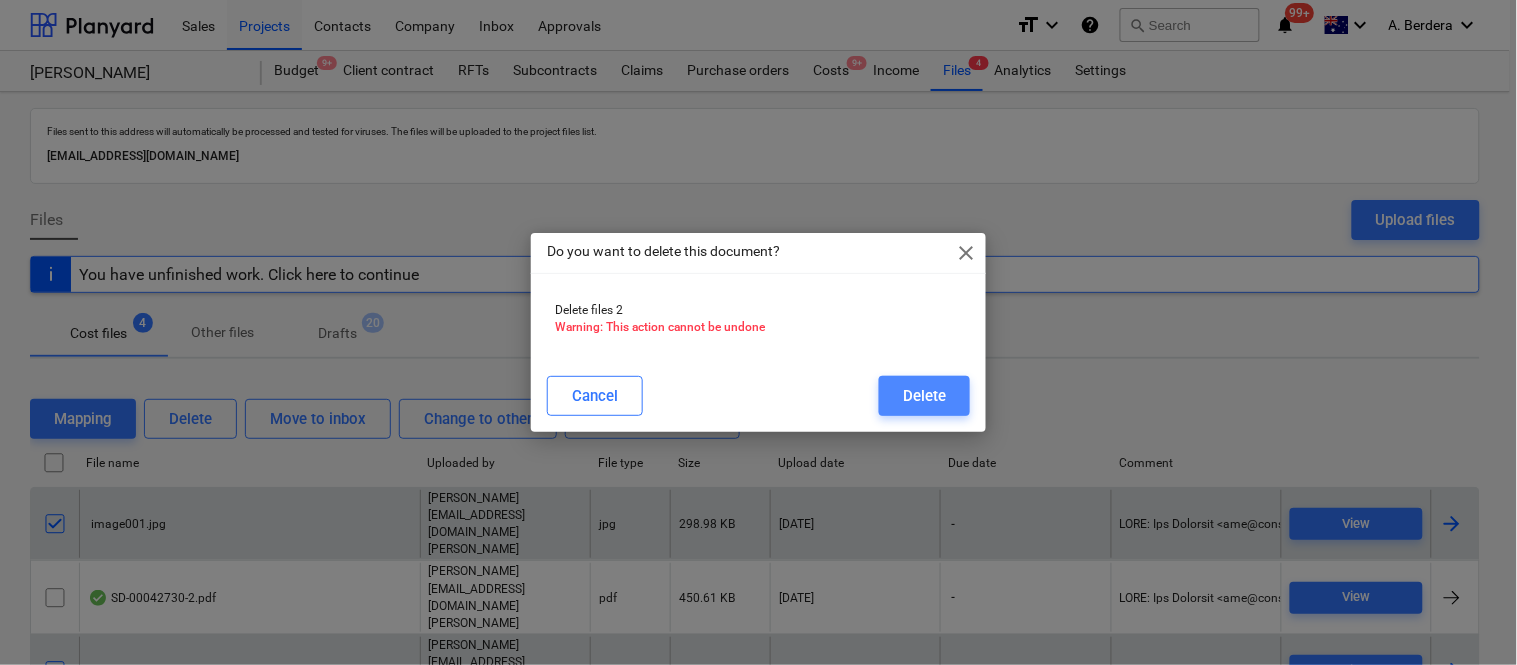 click on "Delete" at bounding box center [924, 396] 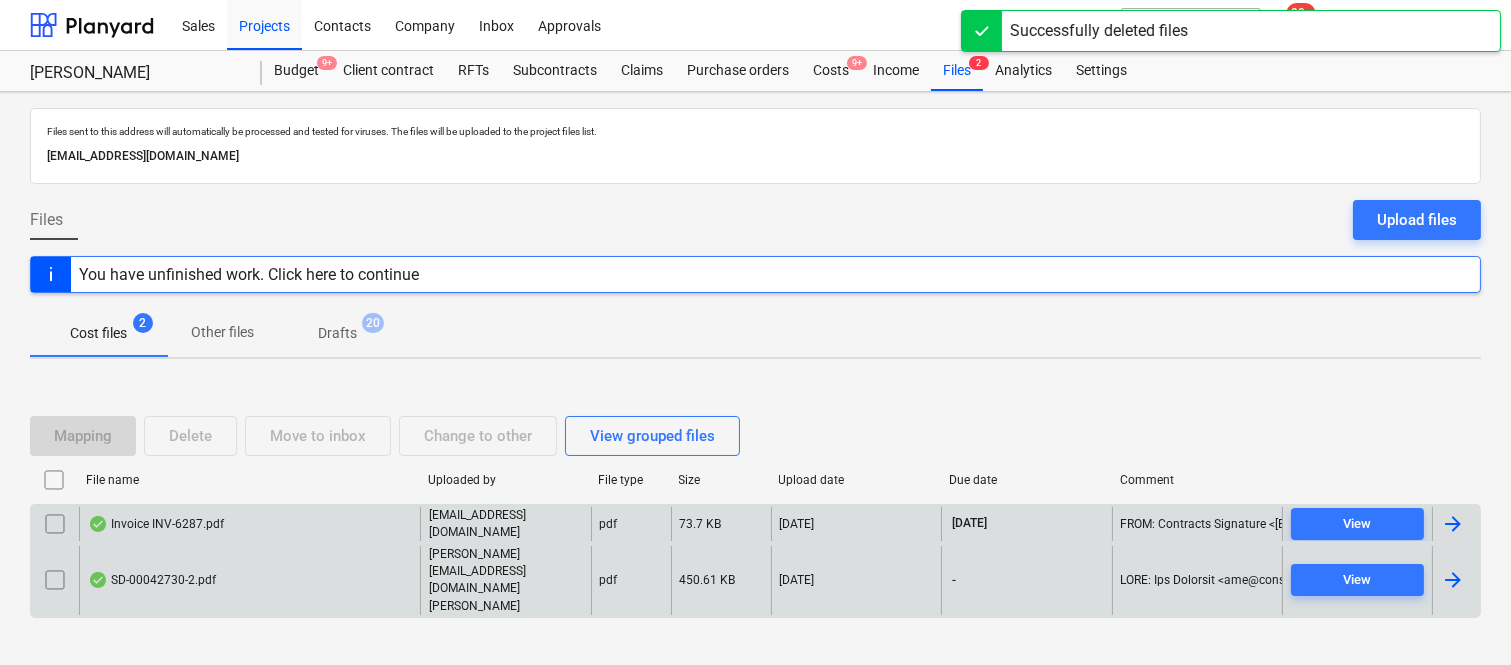 click on "SD-00042730-2.pdf" at bounding box center [249, 580] 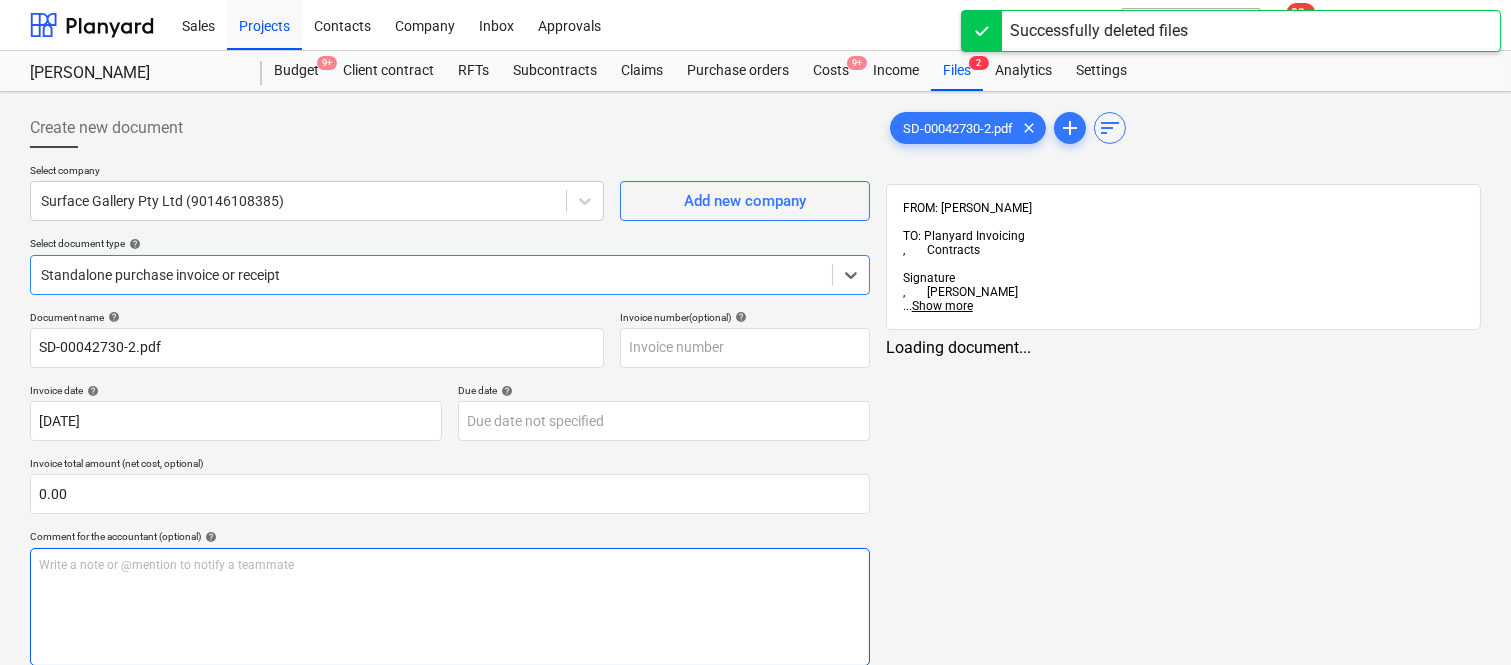 type on "SD-00042730-2.pdf" 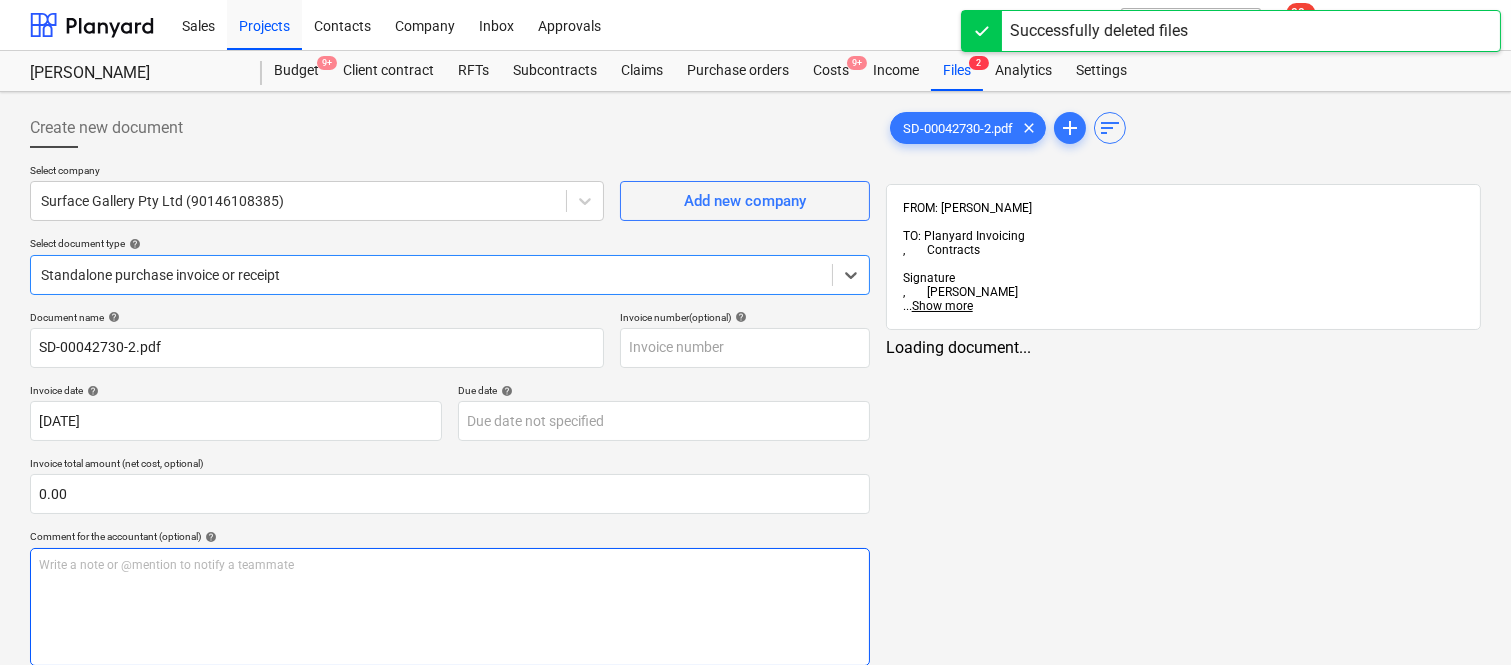 type on "[DATE]" 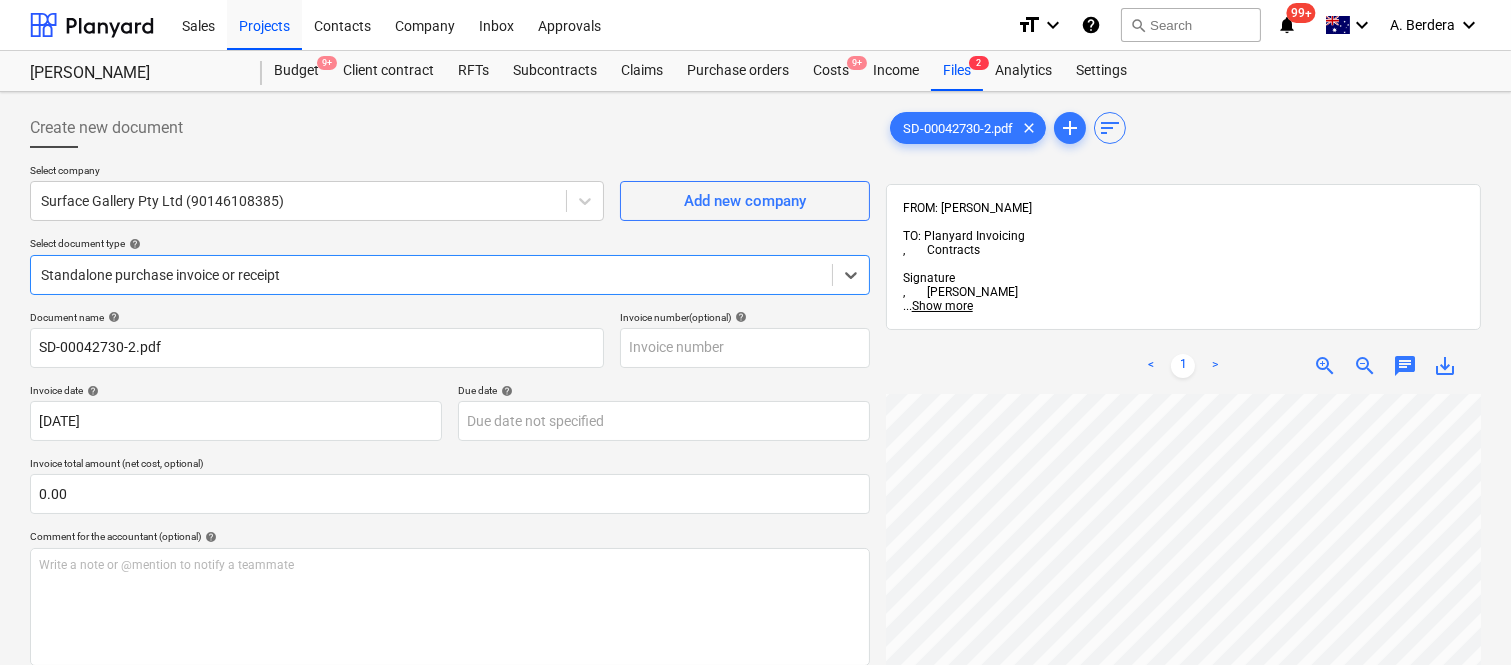 scroll, scrollTop: 790, scrollLeft: 0, axis: vertical 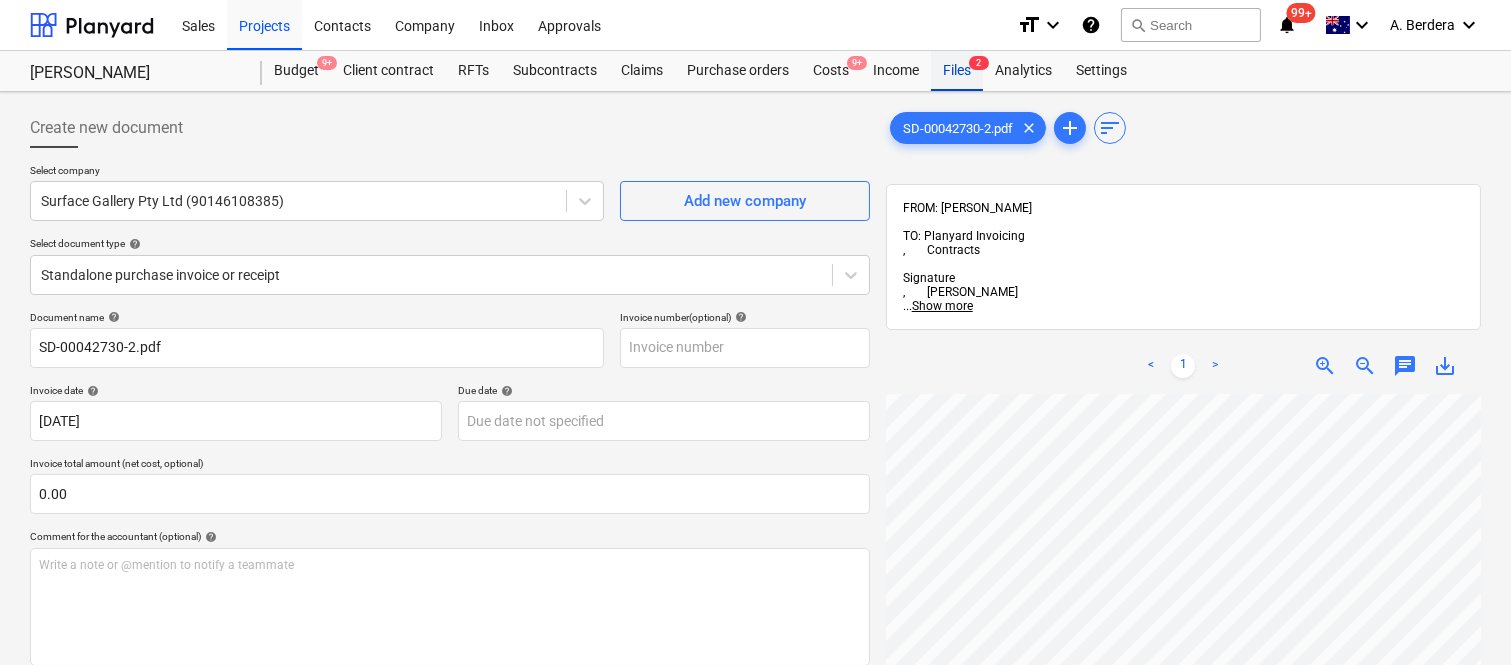 click on "Files 2" at bounding box center [957, 71] 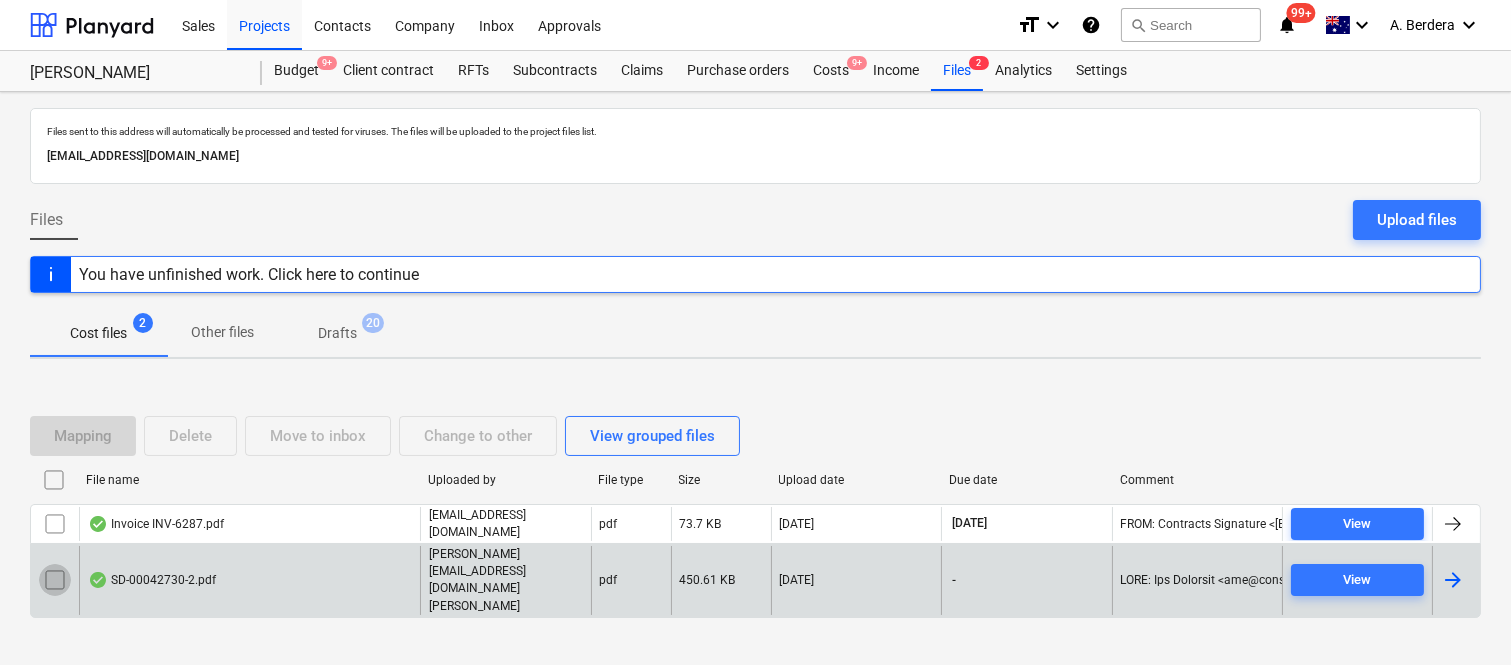 click at bounding box center [55, 580] 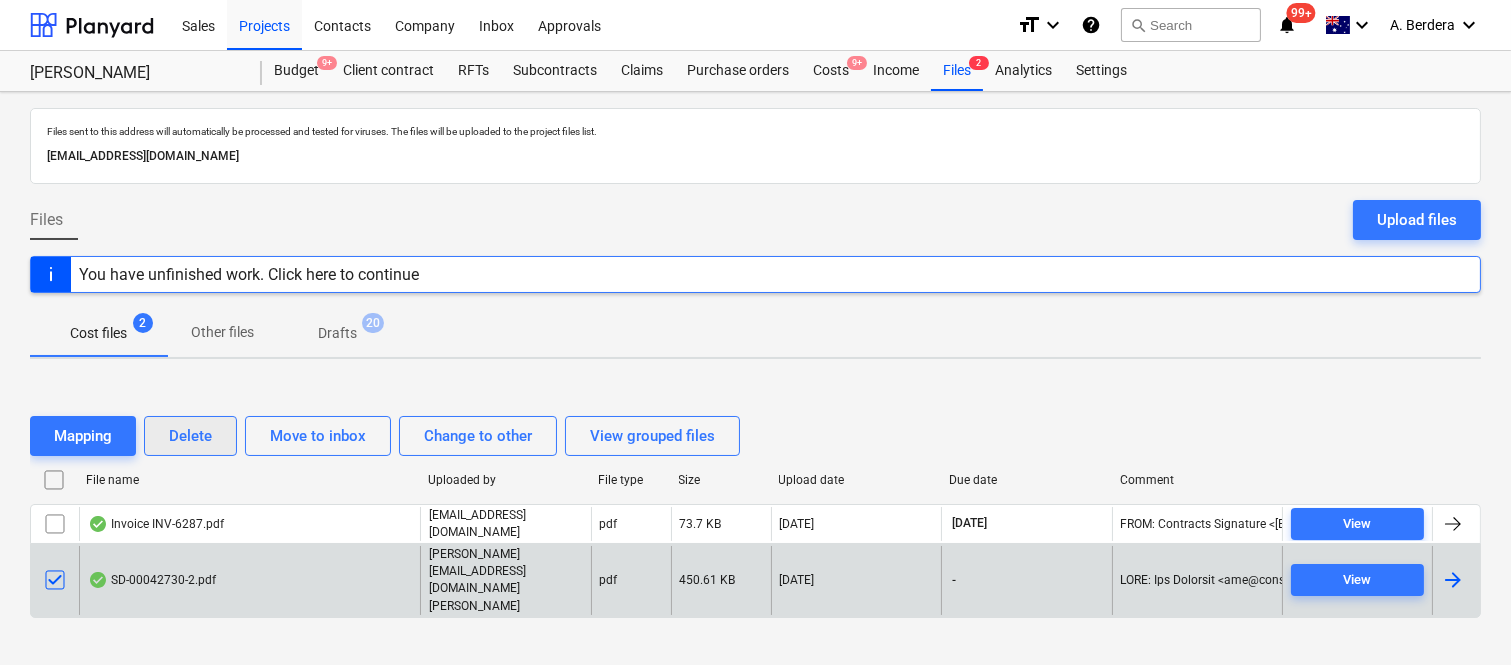 click on "Delete" at bounding box center [190, 436] 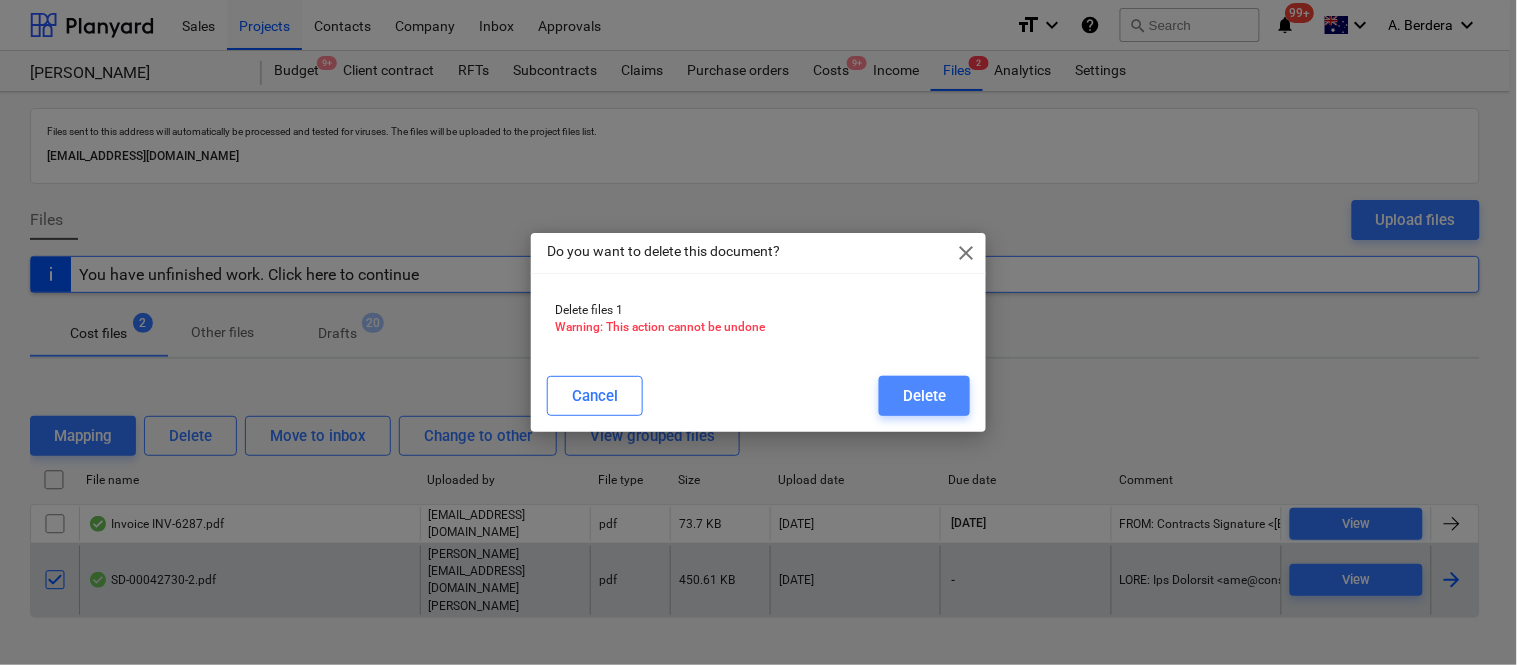 click on "Delete" at bounding box center (924, 396) 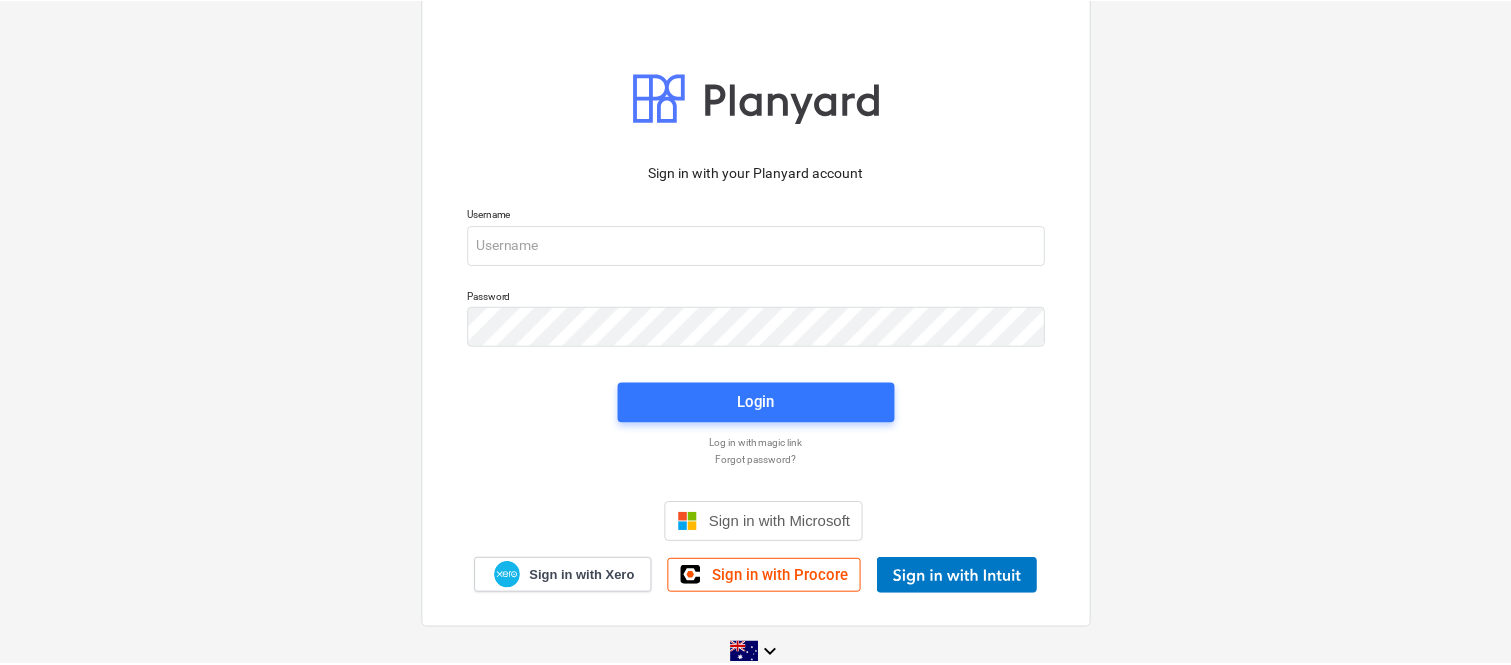 scroll, scrollTop: 0, scrollLeft: 0, axis: both 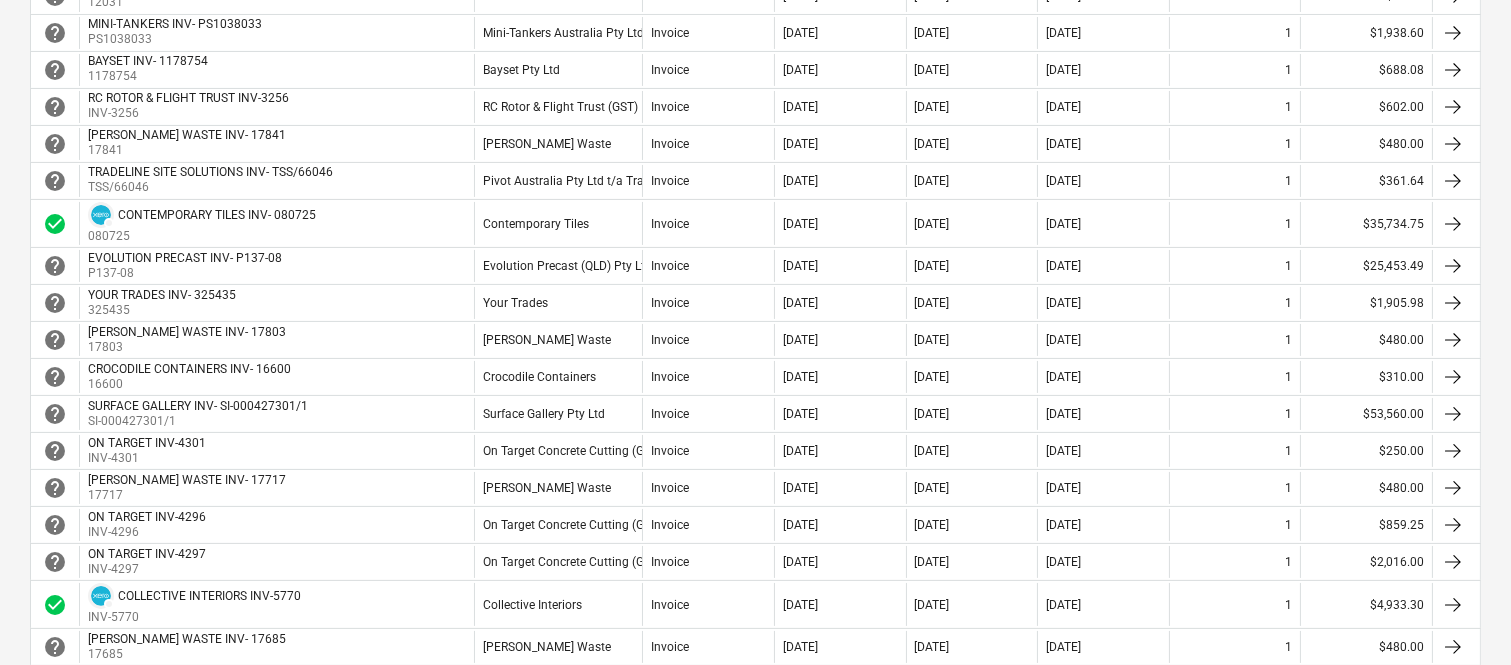 click on "Invoice" at bounding box center (670, 414) 